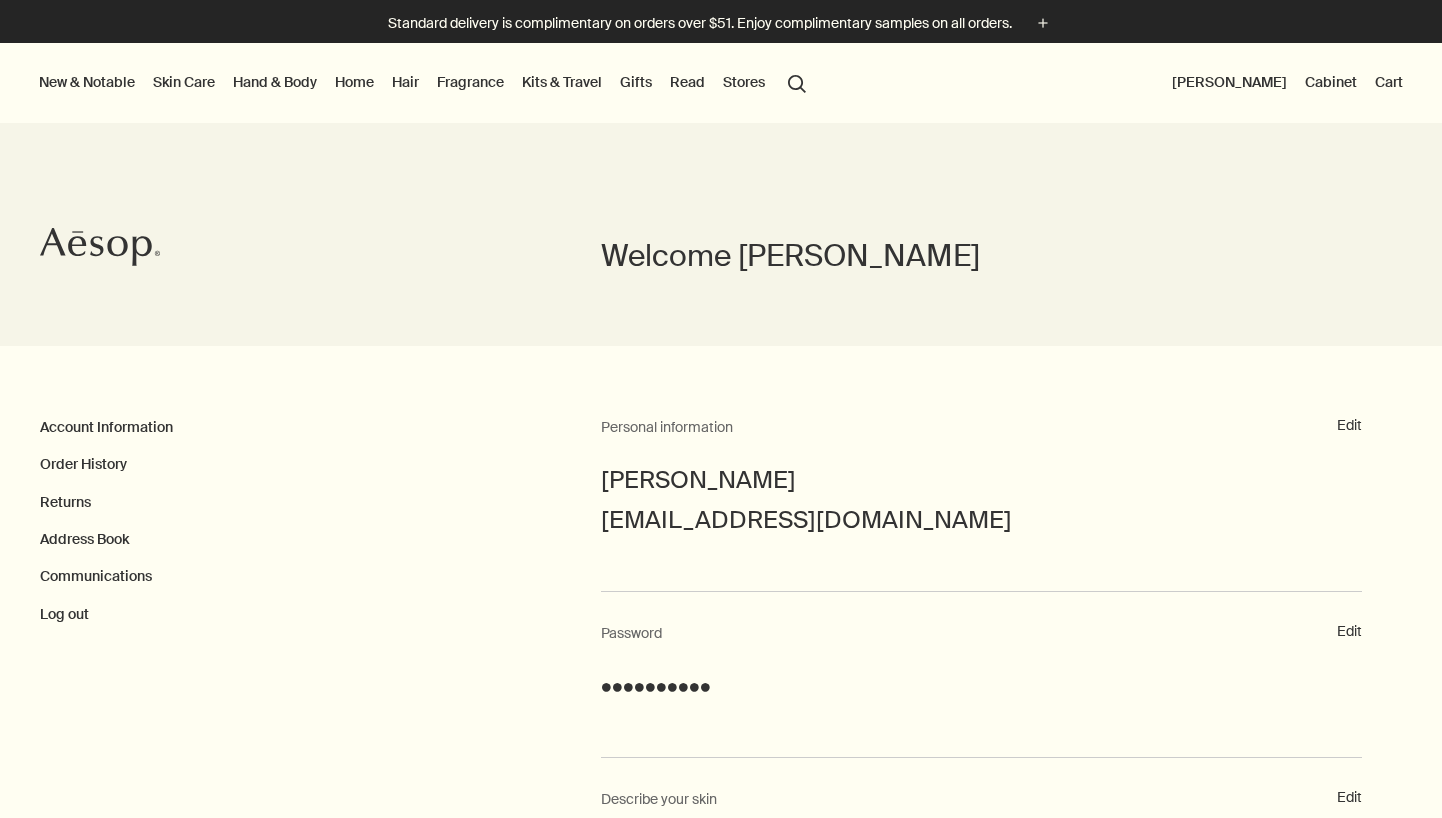 scroll, scrollTop: 0, scrollLeft: 0, axis: both 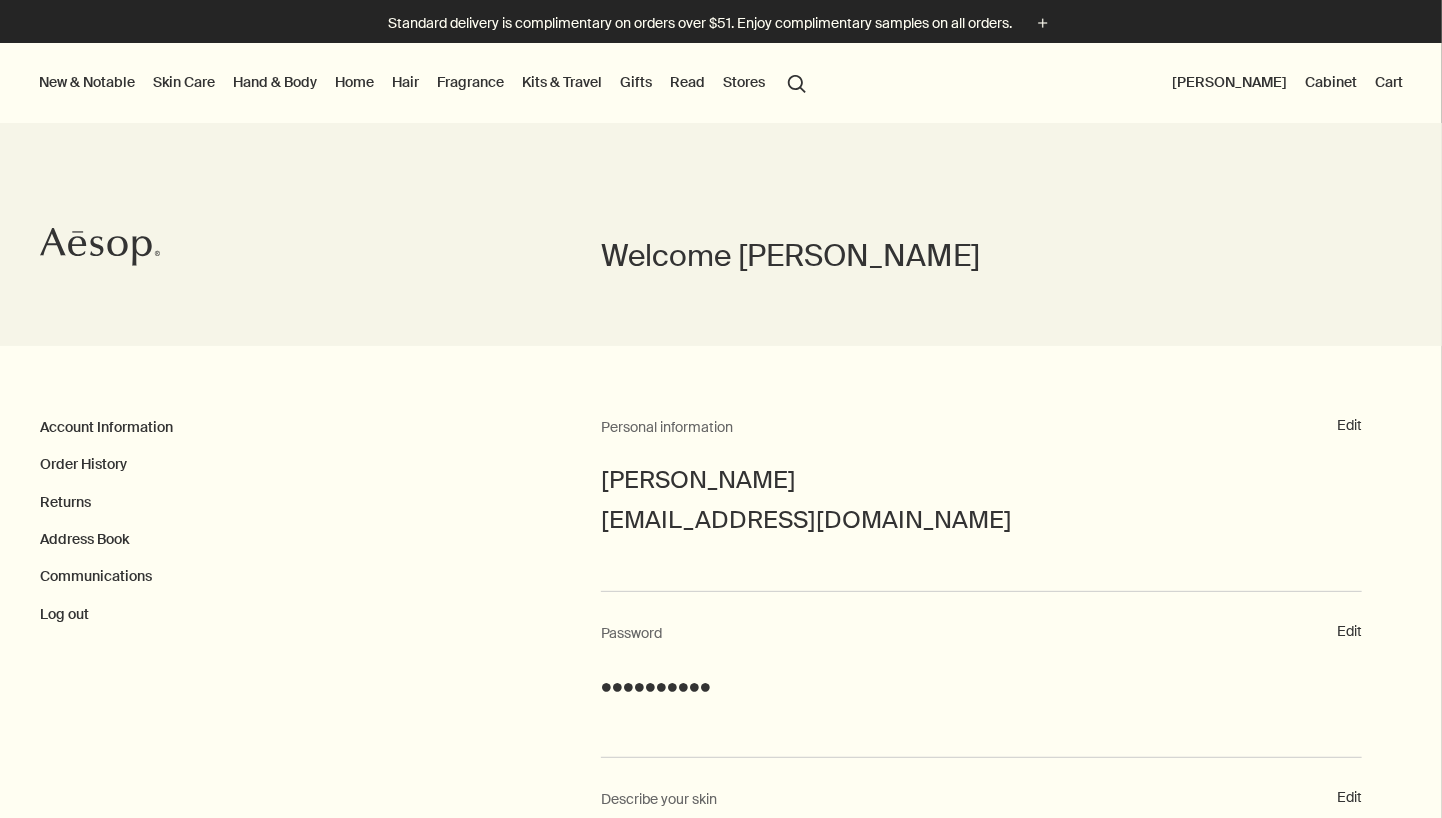click on "Welcome Adam Katz" at bounding box center [721, 234] 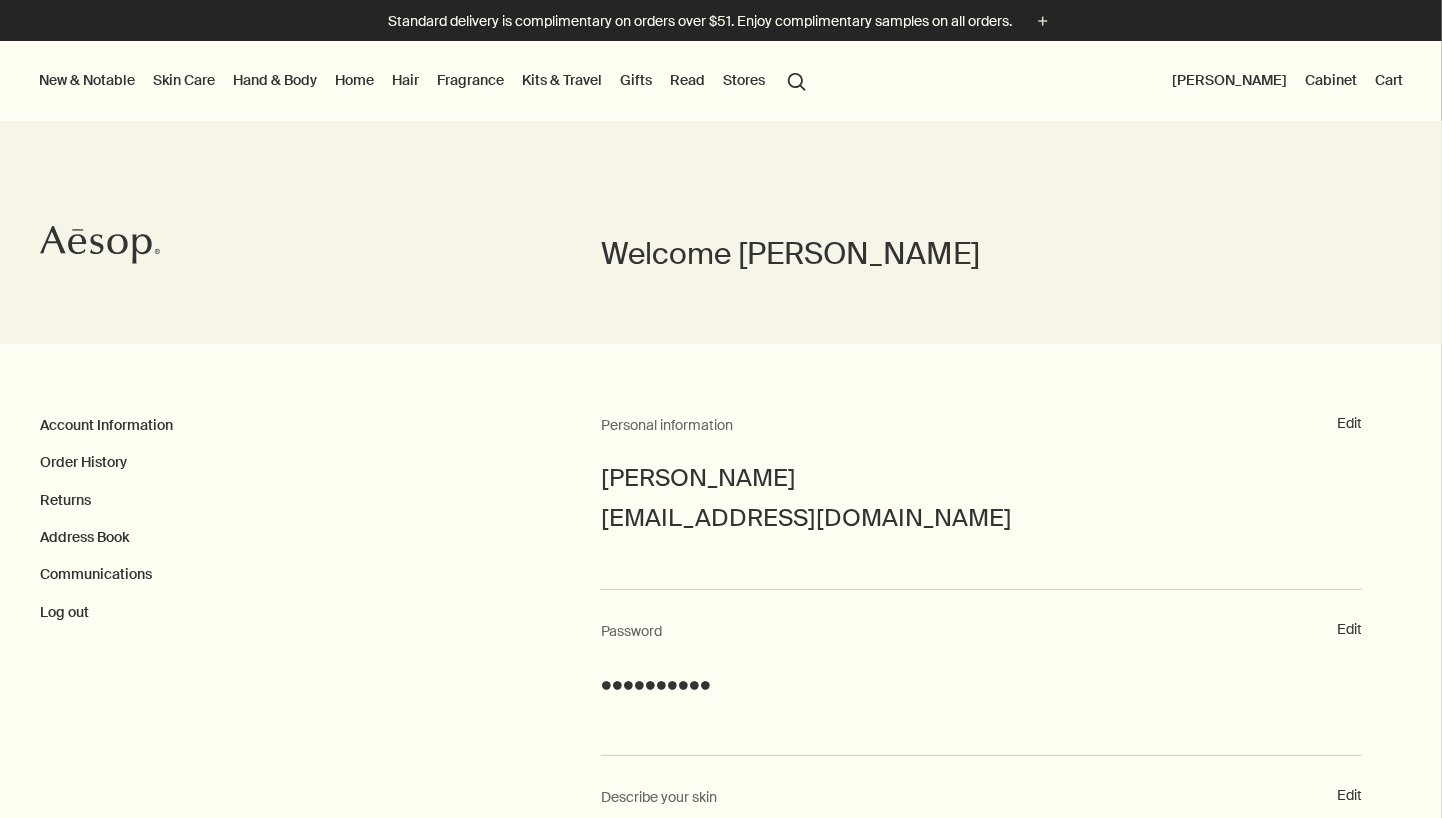 scroll, scrollTop: 0, scrollLeft: 0, axis: both 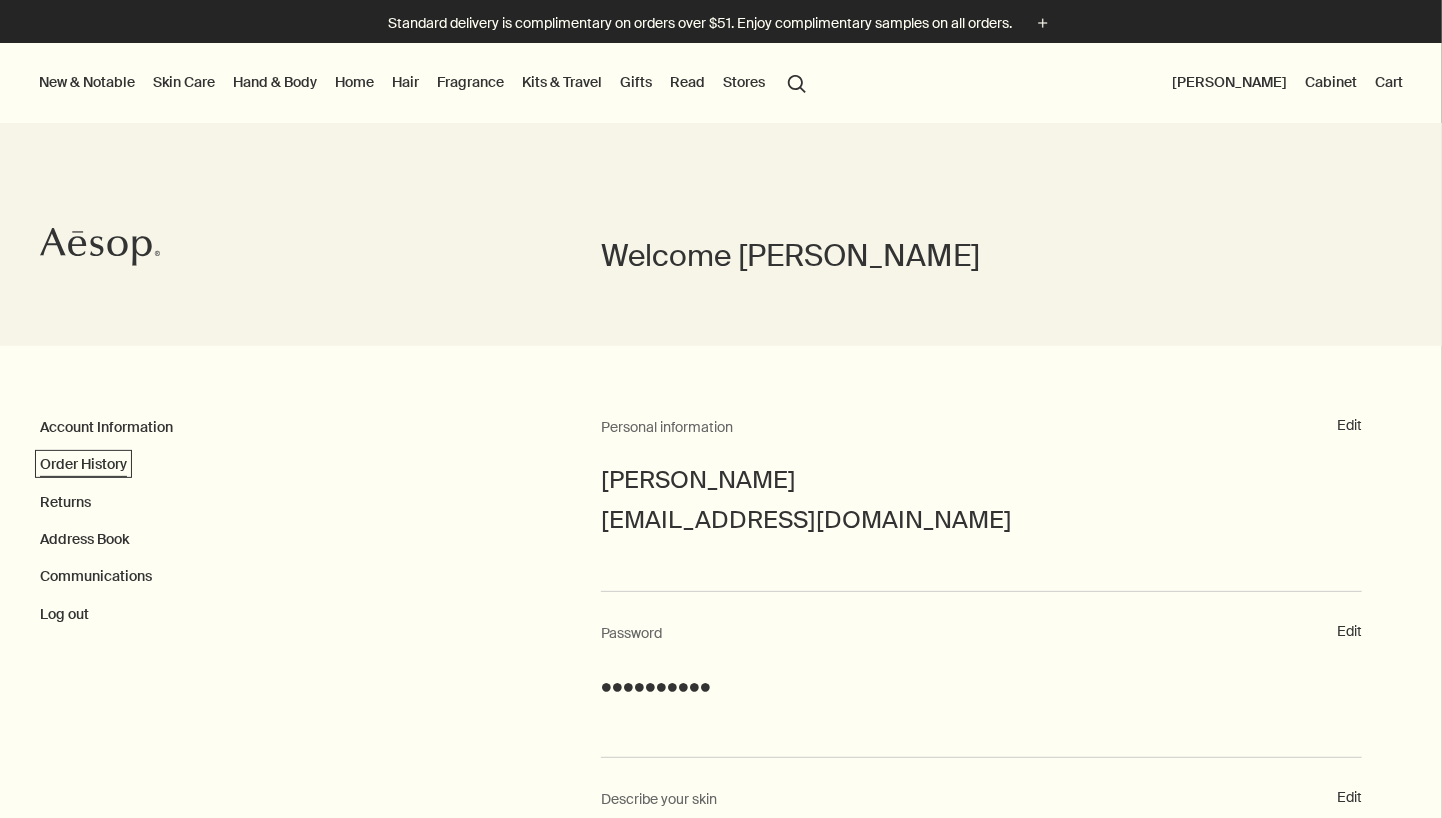 click on "Order History" at bounding box center (83, 464) 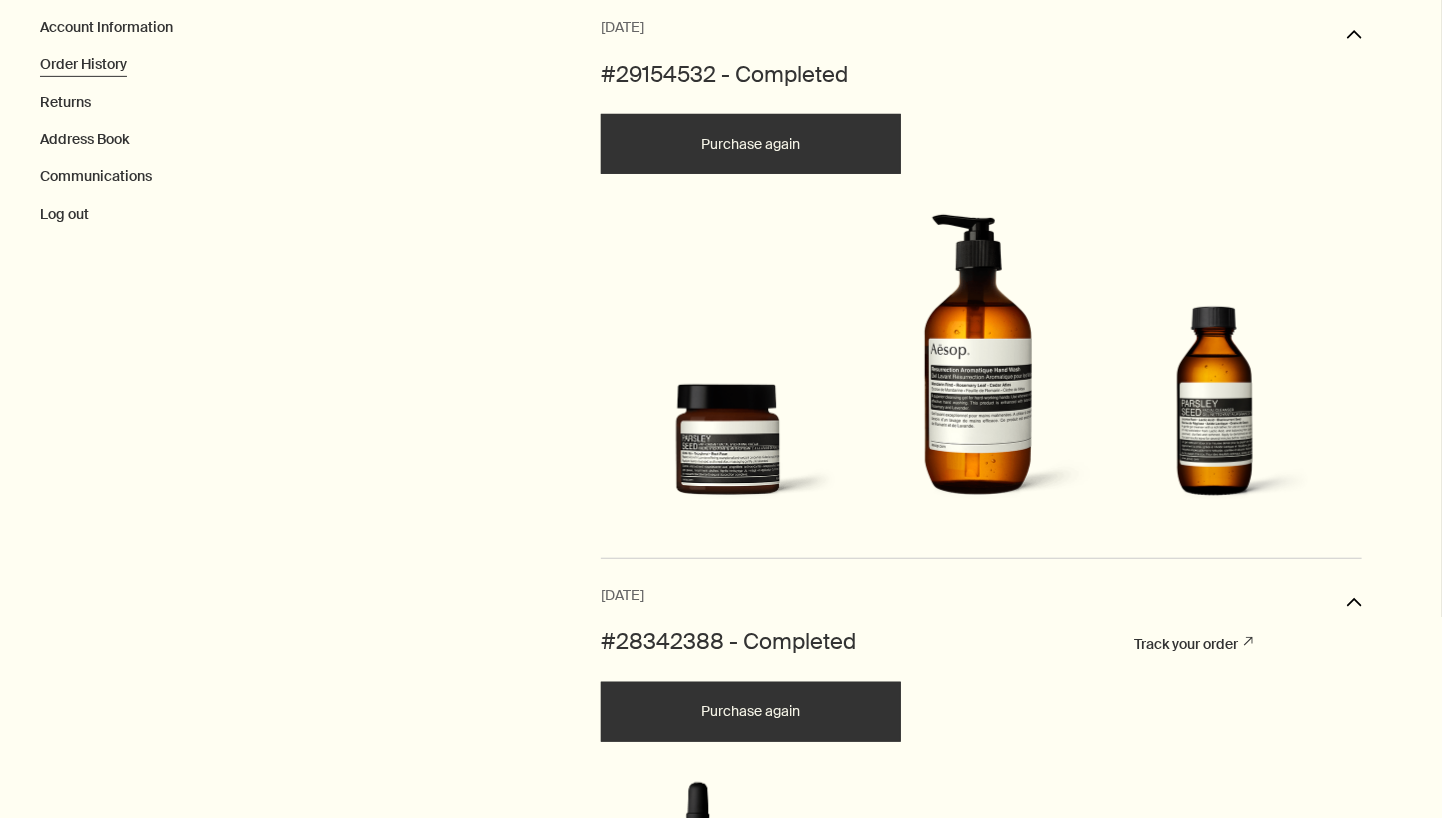 scroll, scrollTop: 401, scrollLeft: 0, axis: vertical 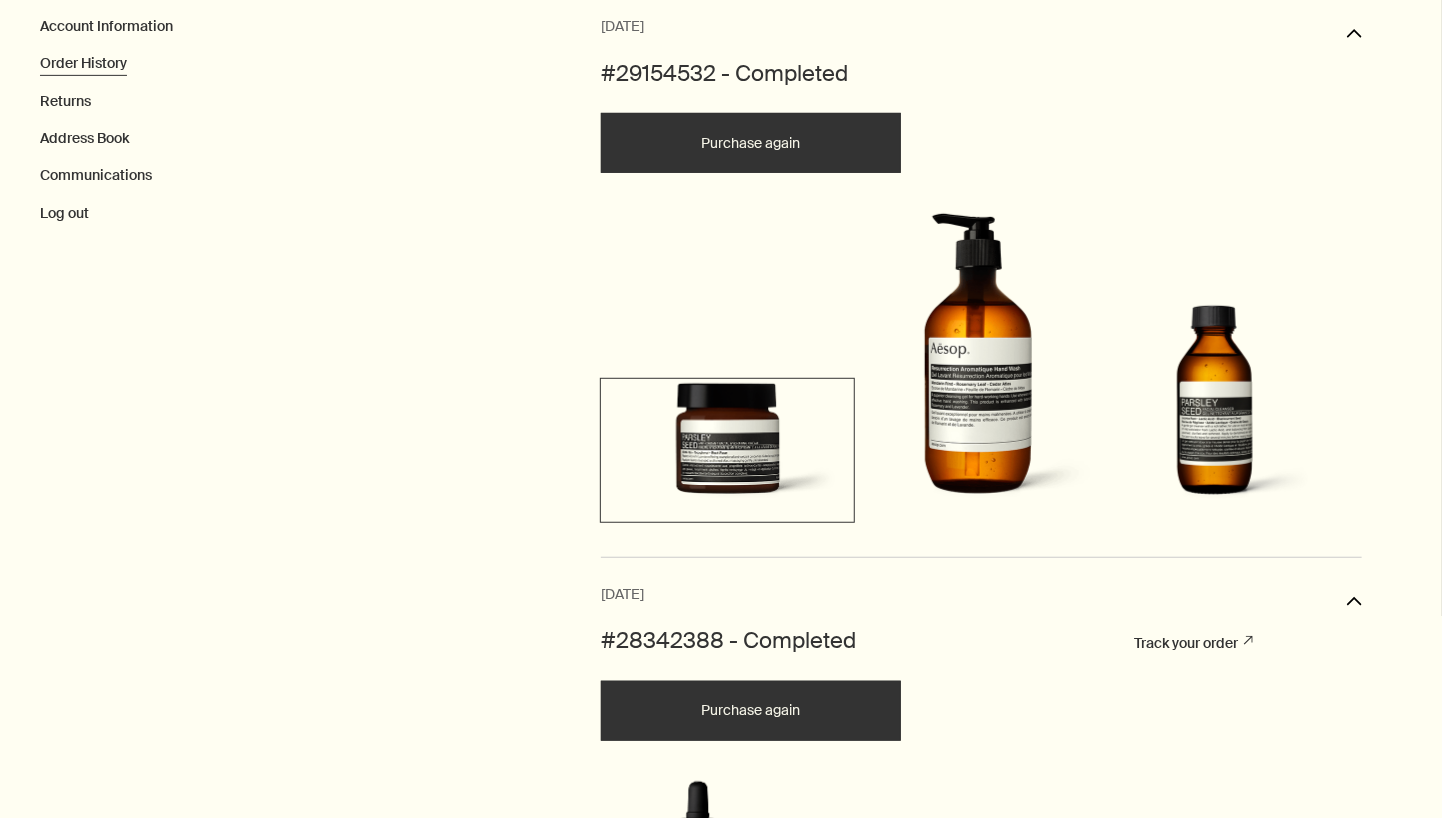 click at bounding box center [728, 448] 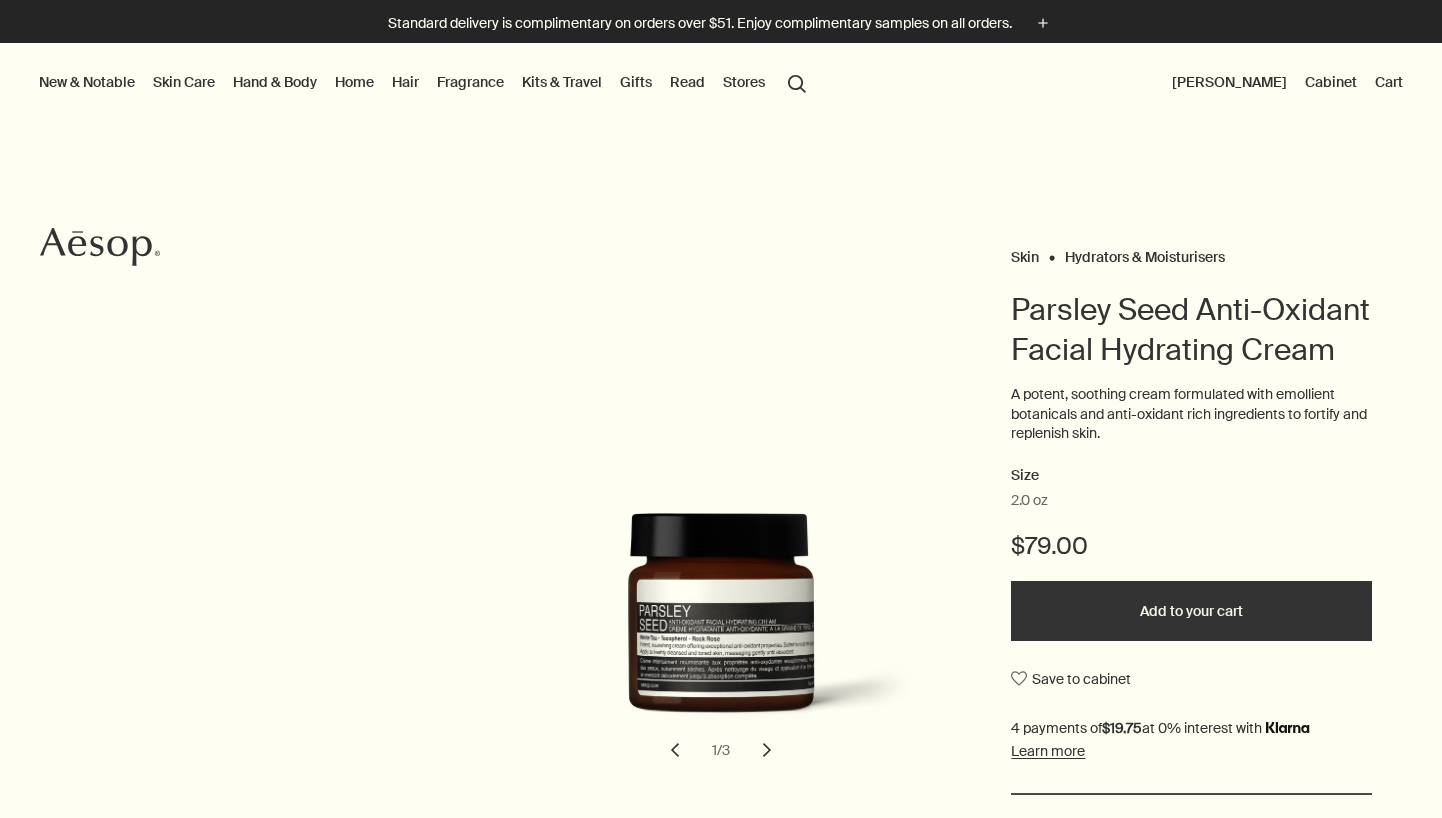 scroll, scrollTop: 0, scrollLeft: 0, axis: both 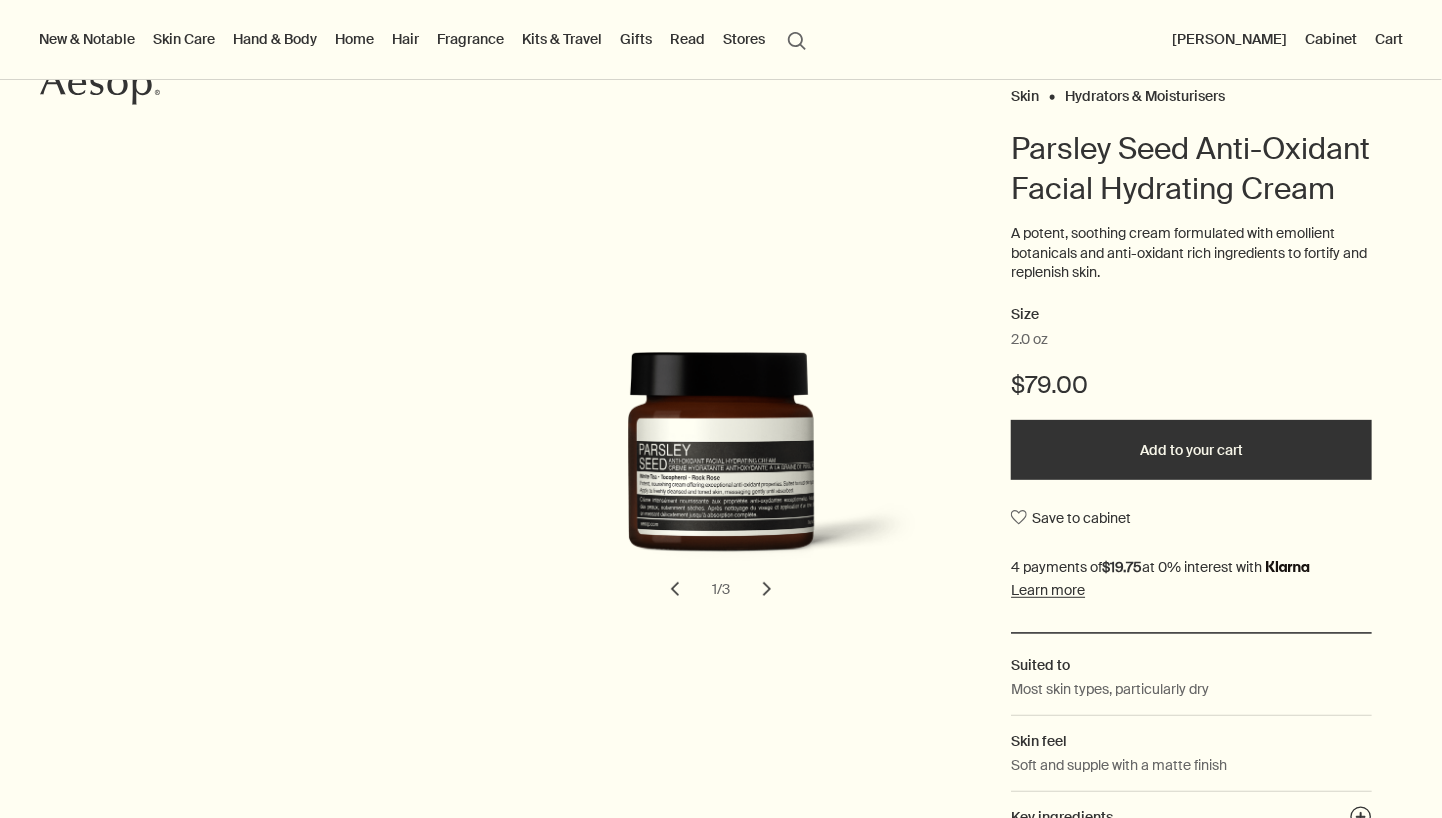 click on "Add to your cart" at bounding box center (1191, 450) 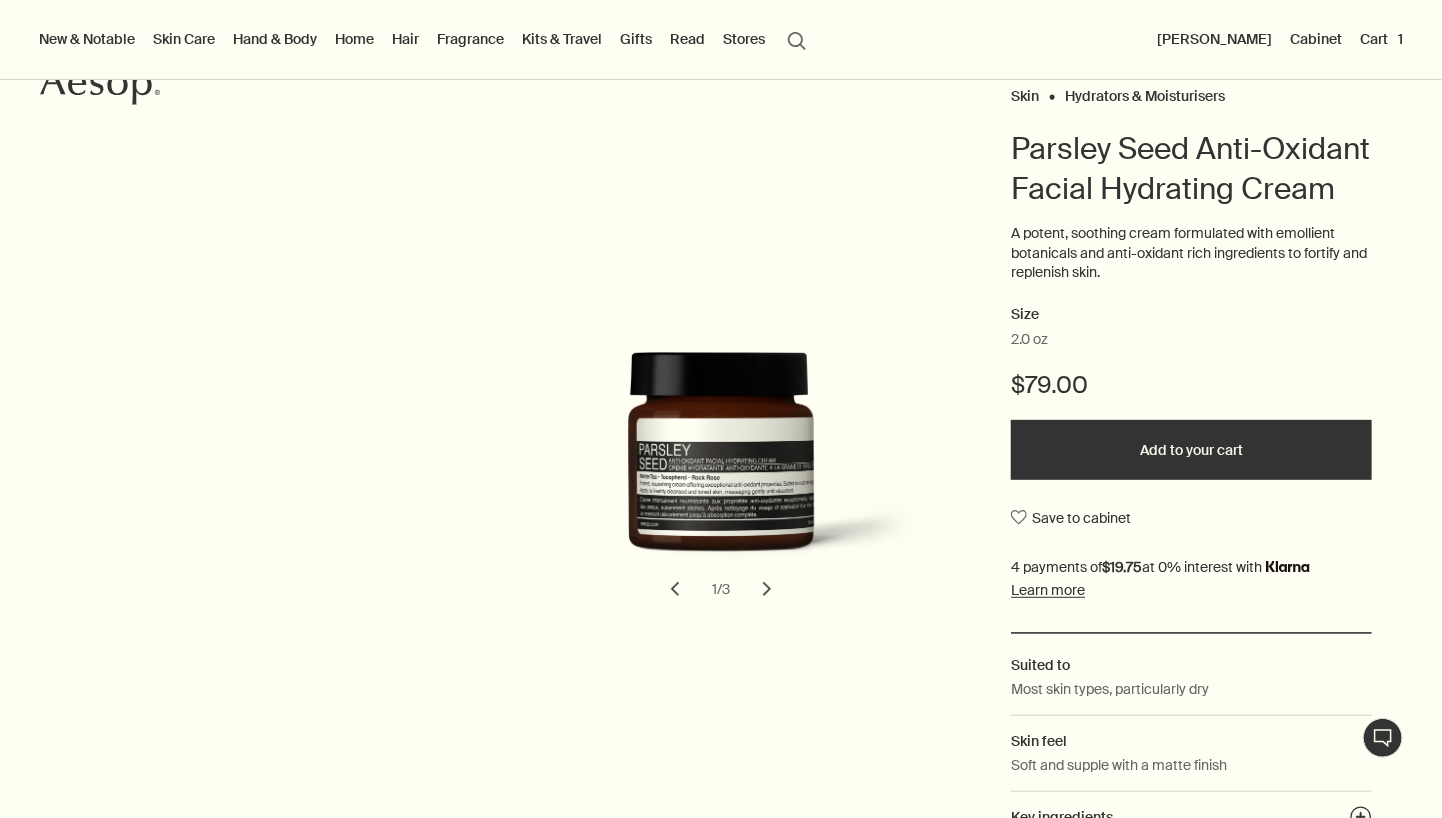 click on "[PERSON_NAME]" at bounding box center [1214, 39] 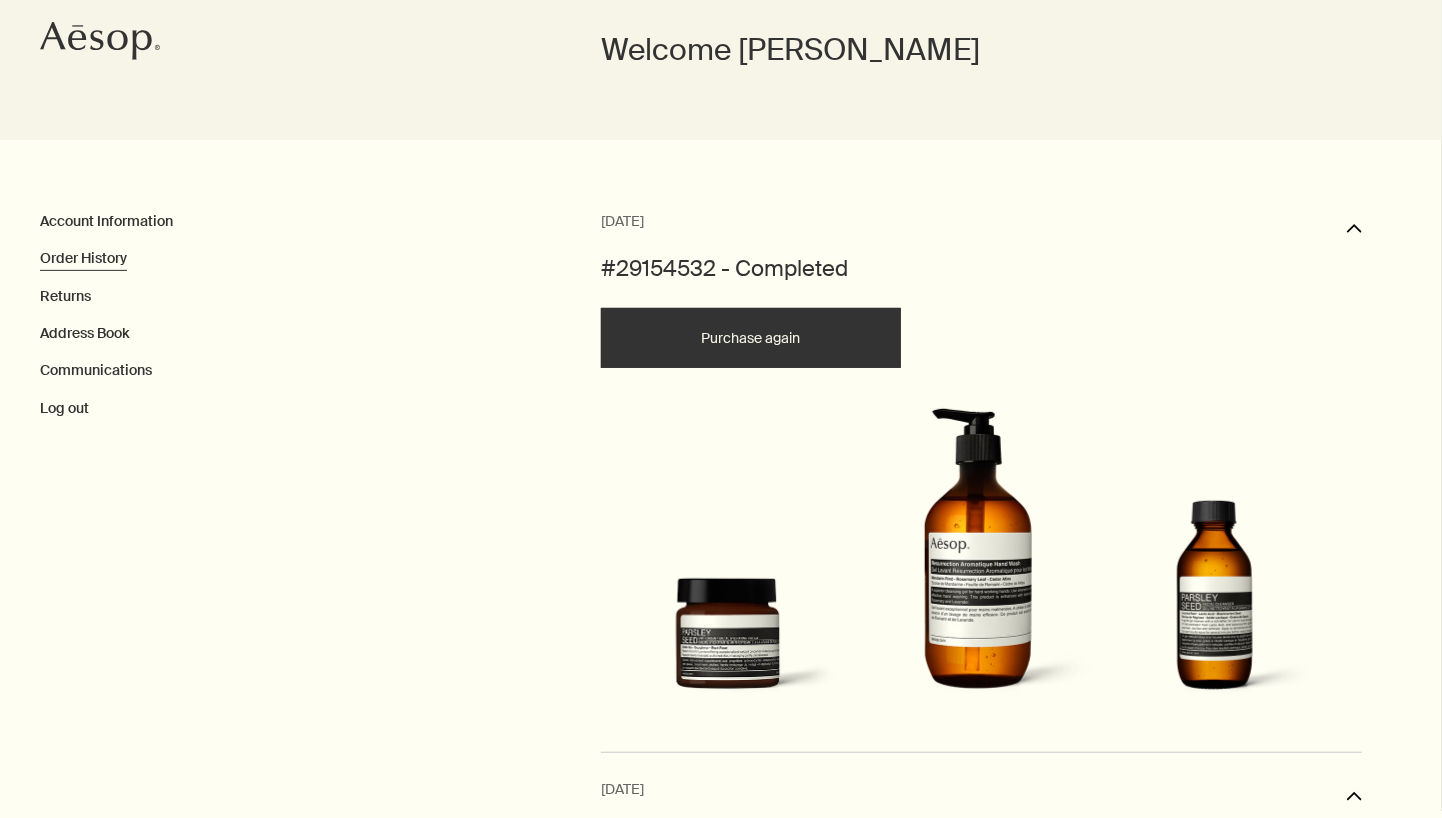 scroll, scrollTop: 620, scrollLeft: 0, axis: vertical 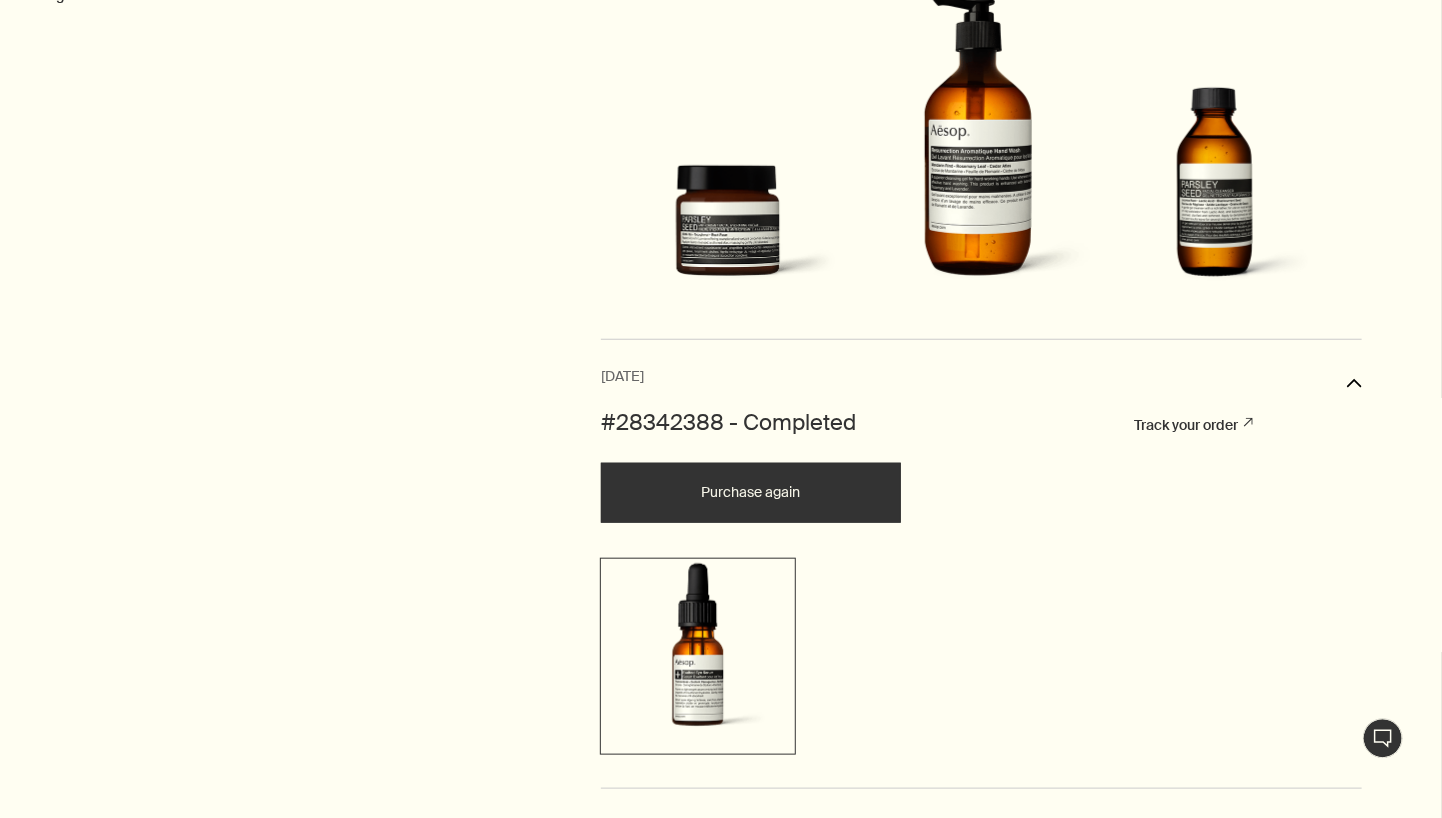 click at bounding box center [698, 653] 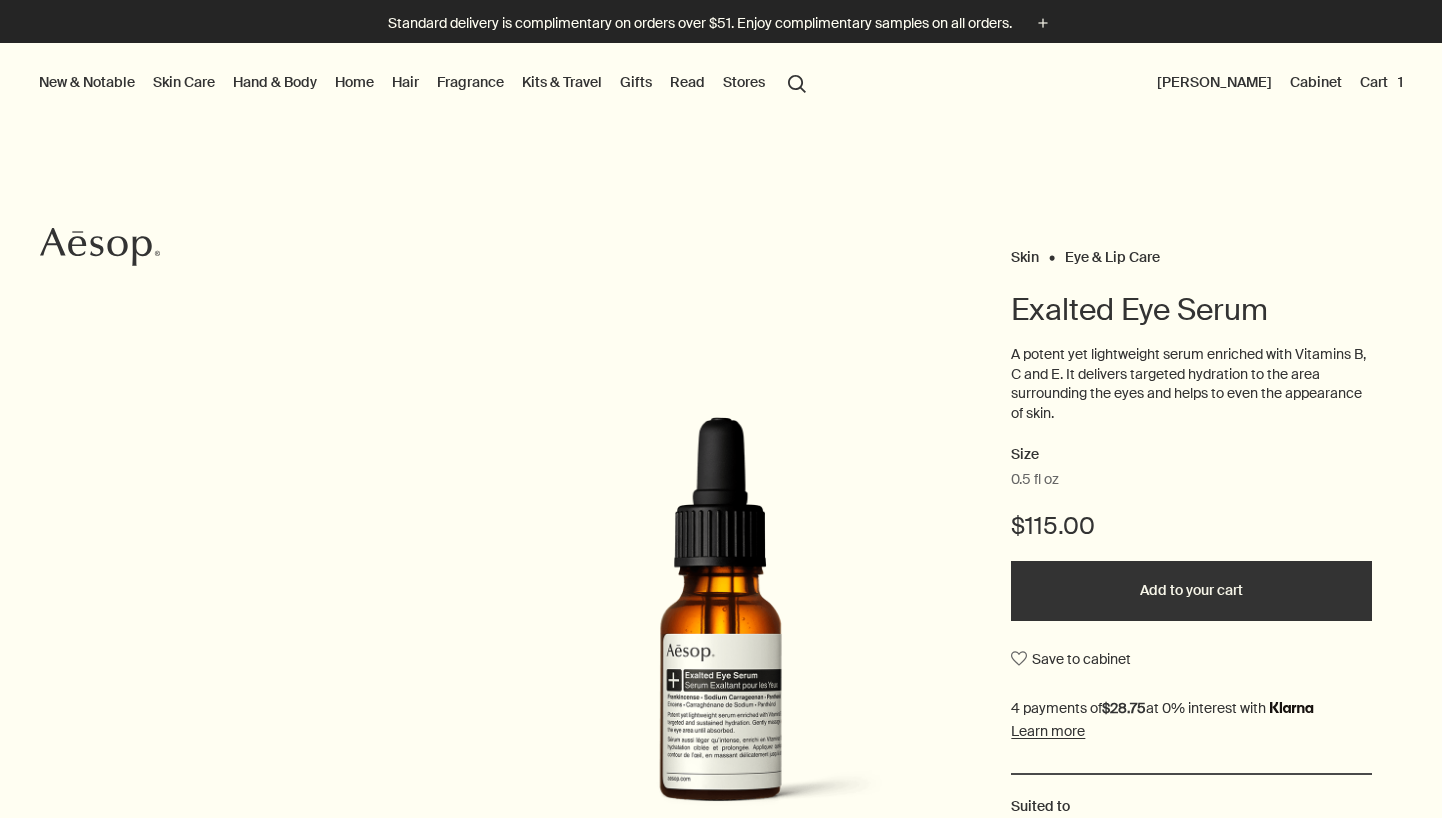 scroll, scrollTop: 0, scrollLeft: 0, axis: both 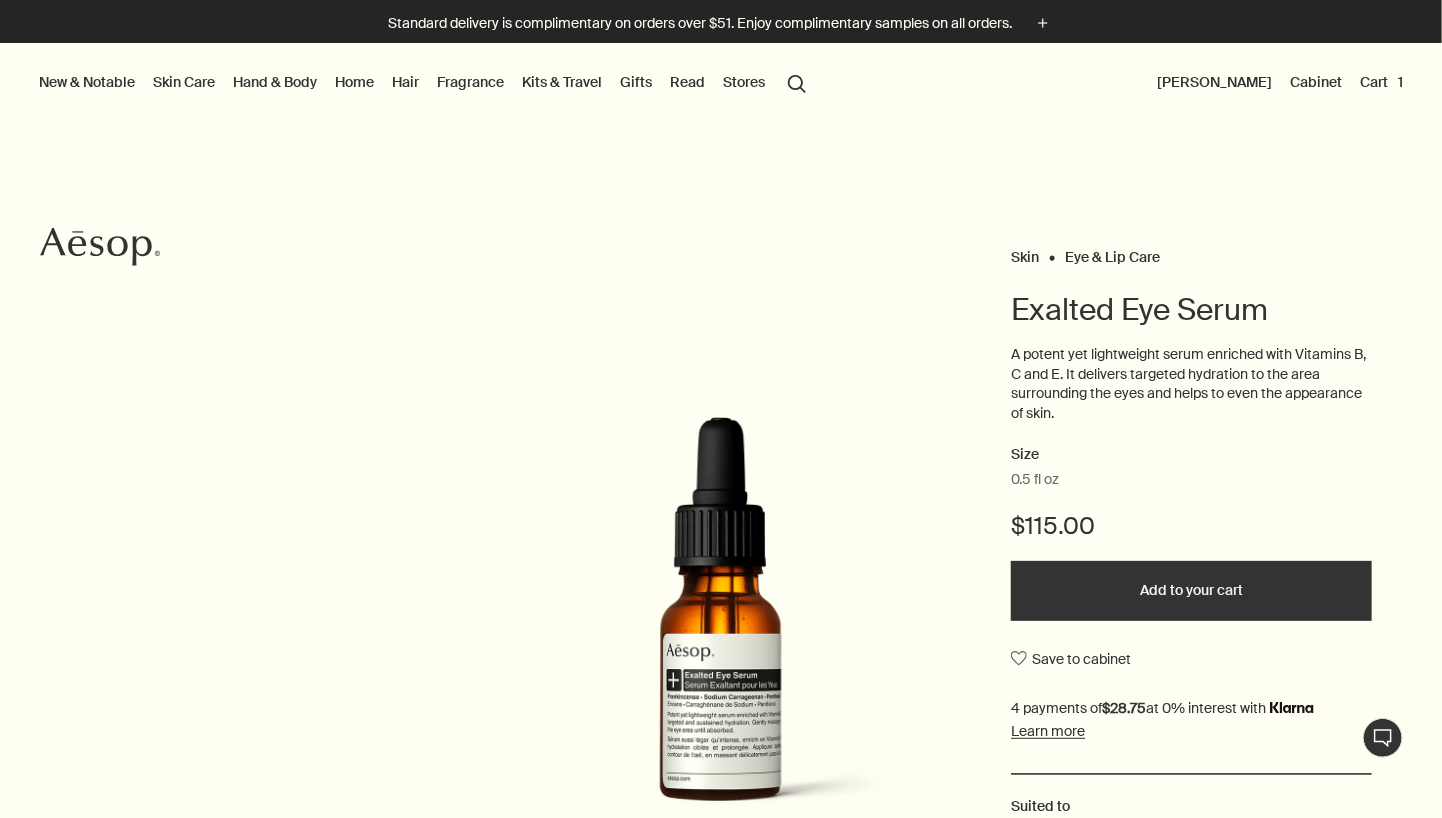 click on "Add to your cart" at bounding box center (1191, 591) 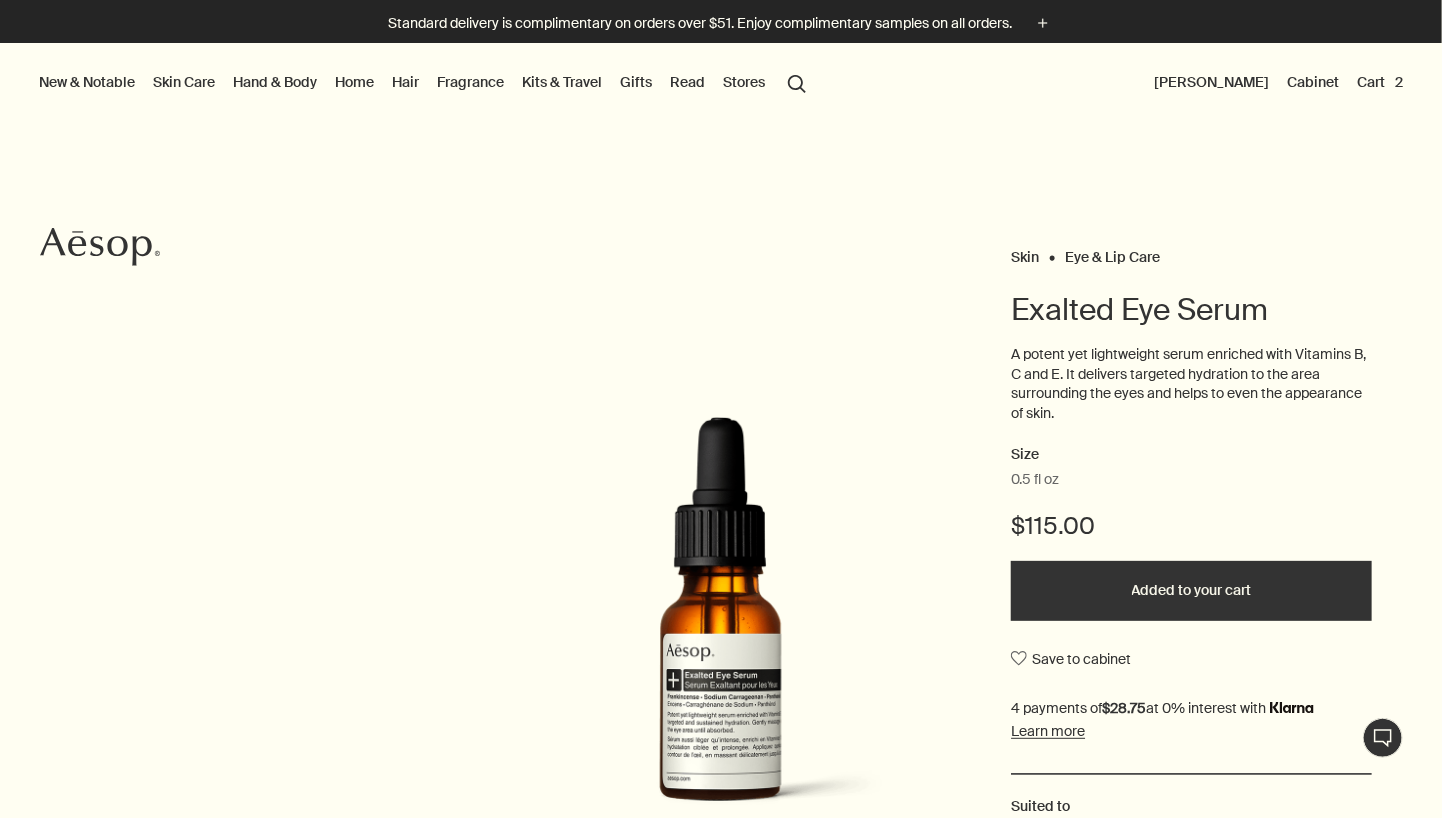 click on "[PERSON_NAME]" at bounding box center [1211, 82] 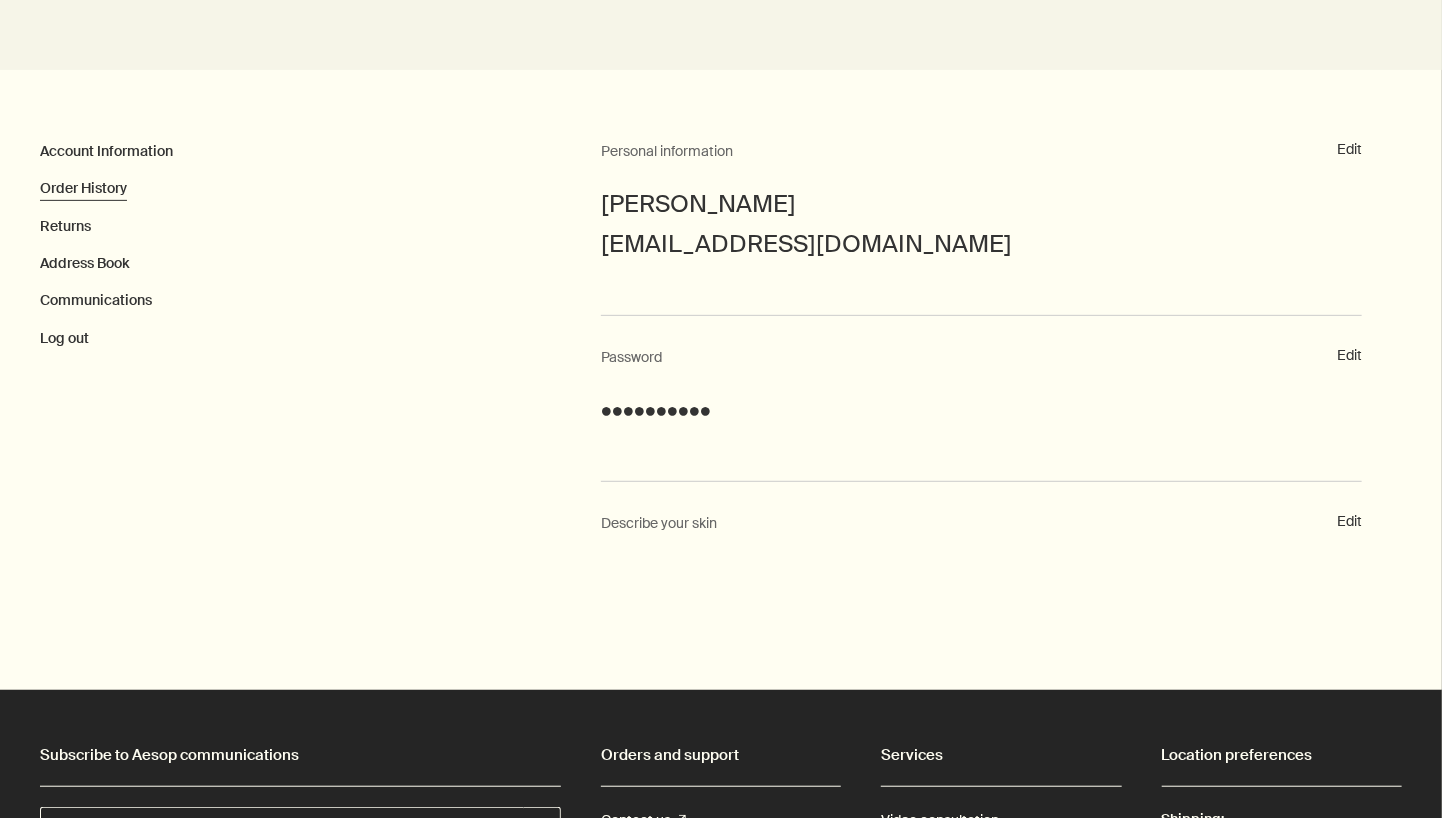 scroll, scrollTop: 276, scrollLeft: 0, axis: vertical 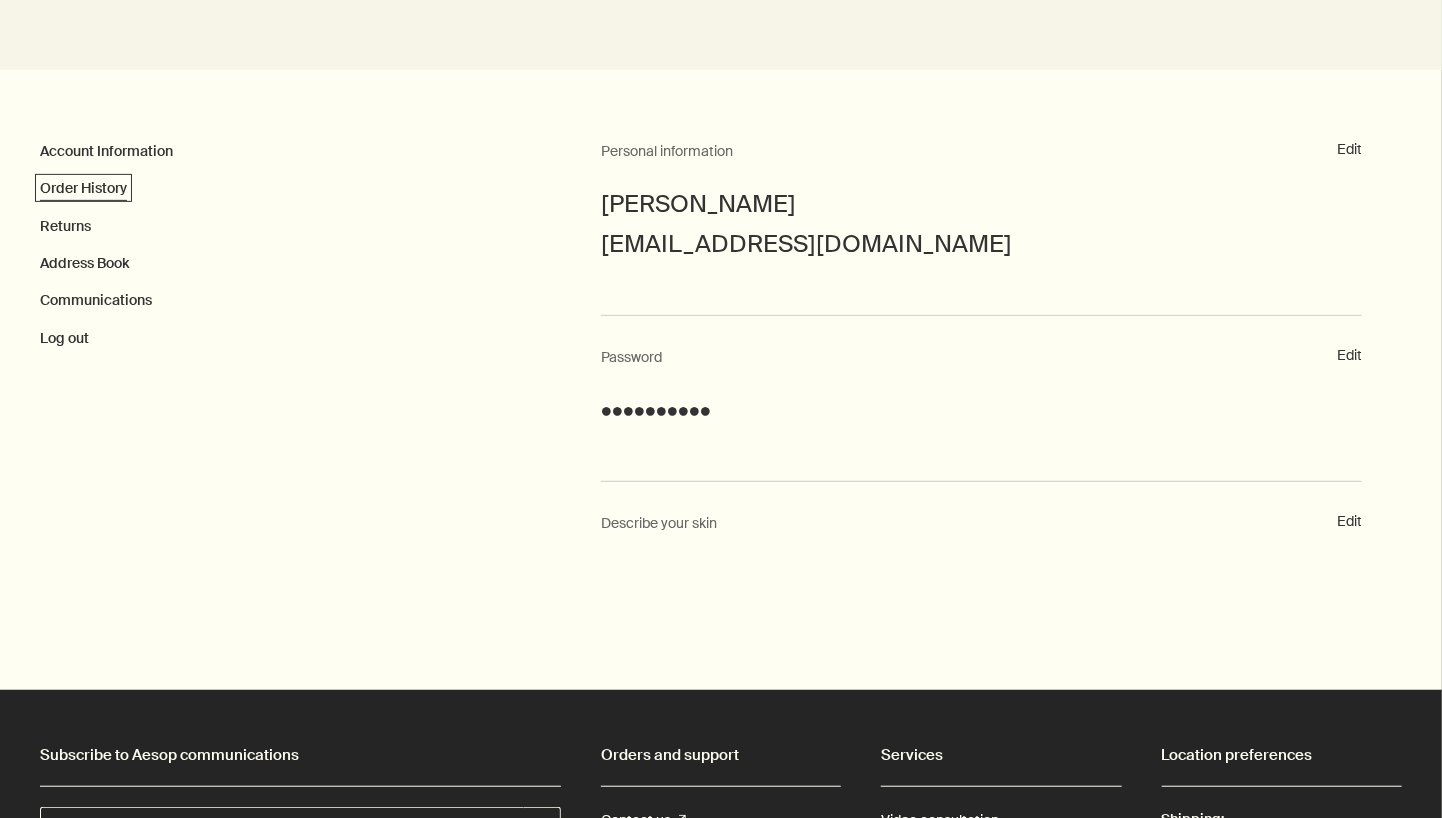 click on "Order History" at bounding box center (83, 188) 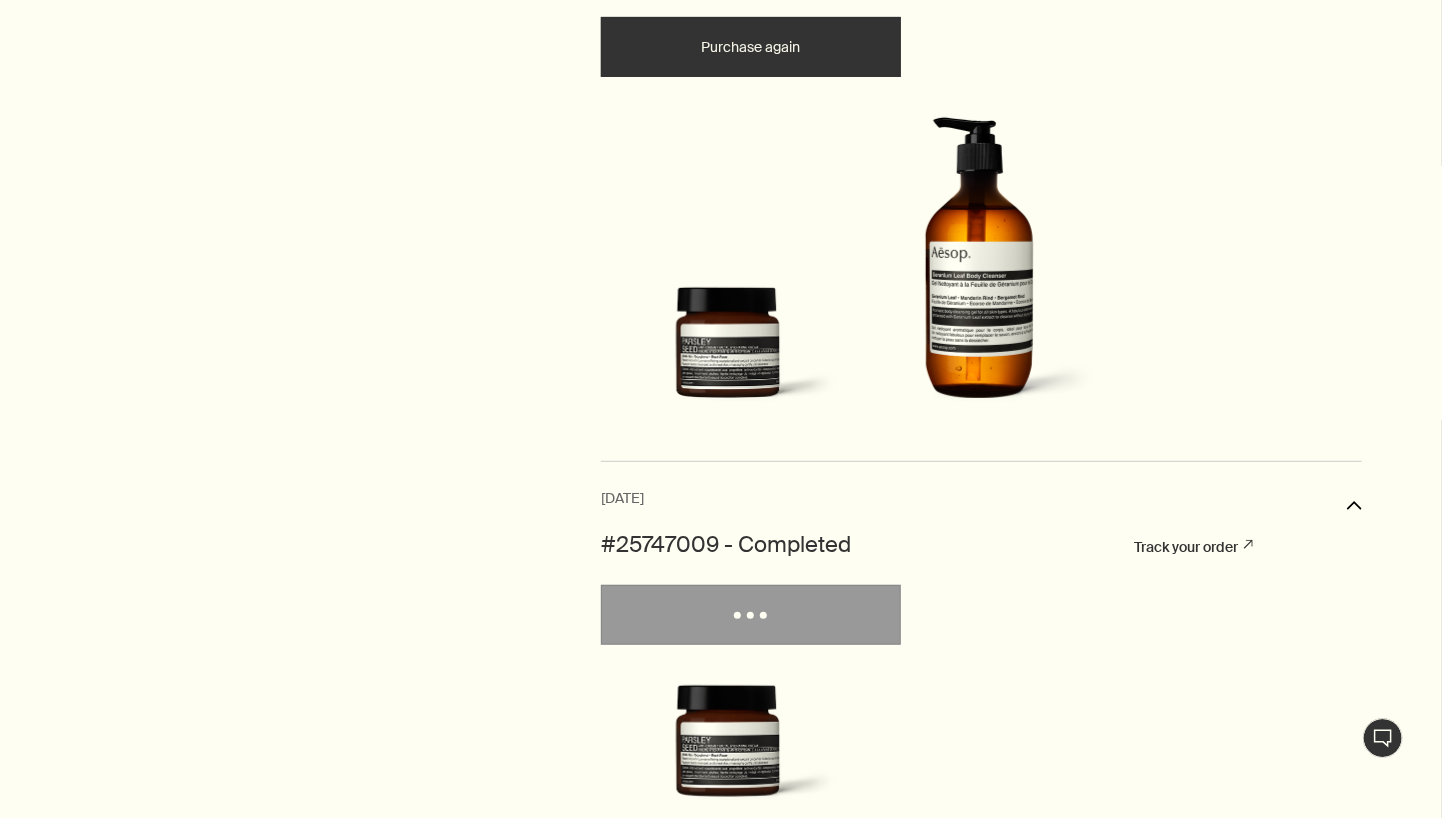 scroll, scrollTop: 3900, scrollLeft: 0, axis: vertical 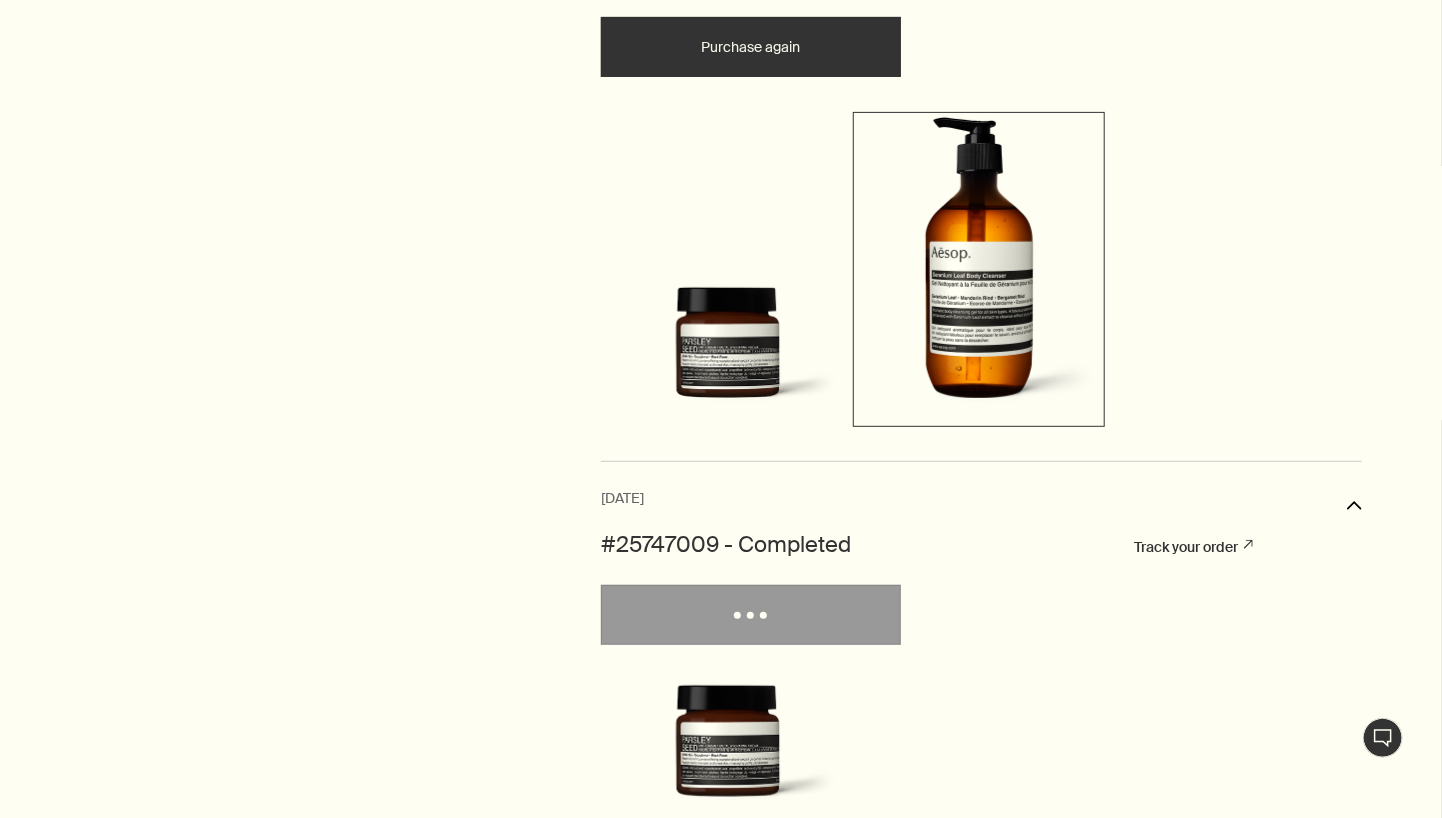 click at bounding box center (979, 267) 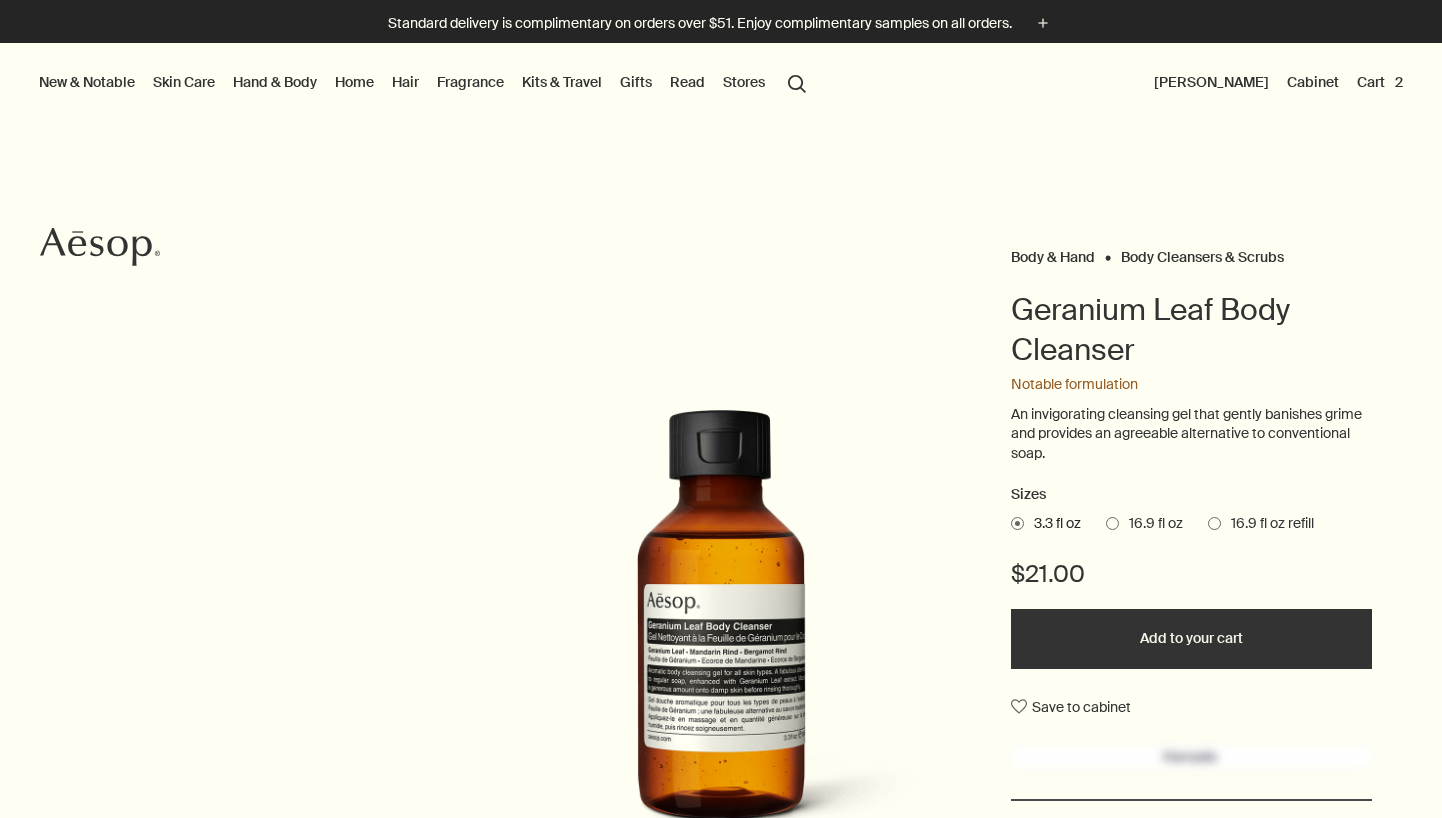 scroll, scrollTop: 0, scrollLeft: 0, axis: both 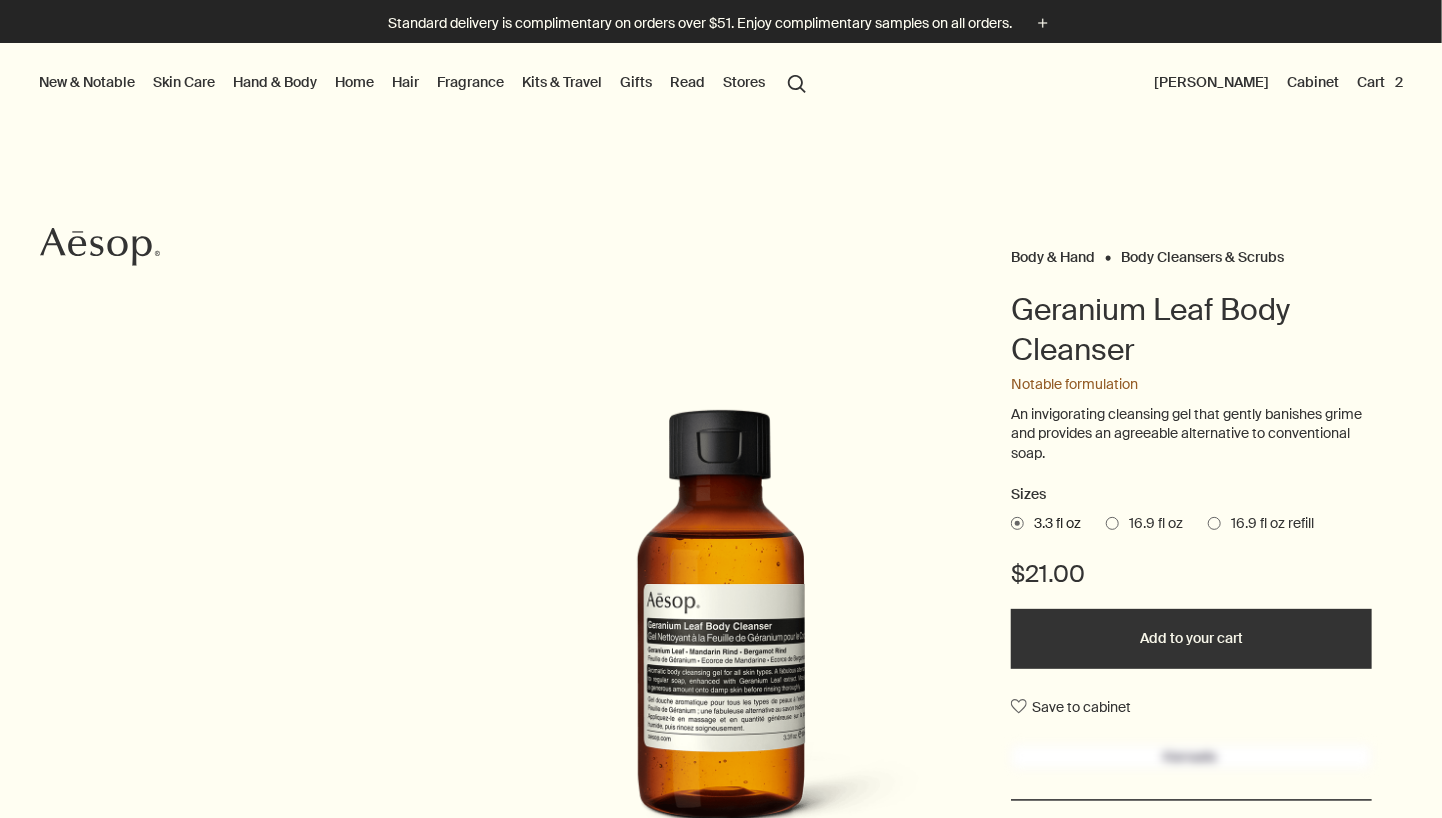 click on "16.9 fl oz" at bounding box center [1151, 524] 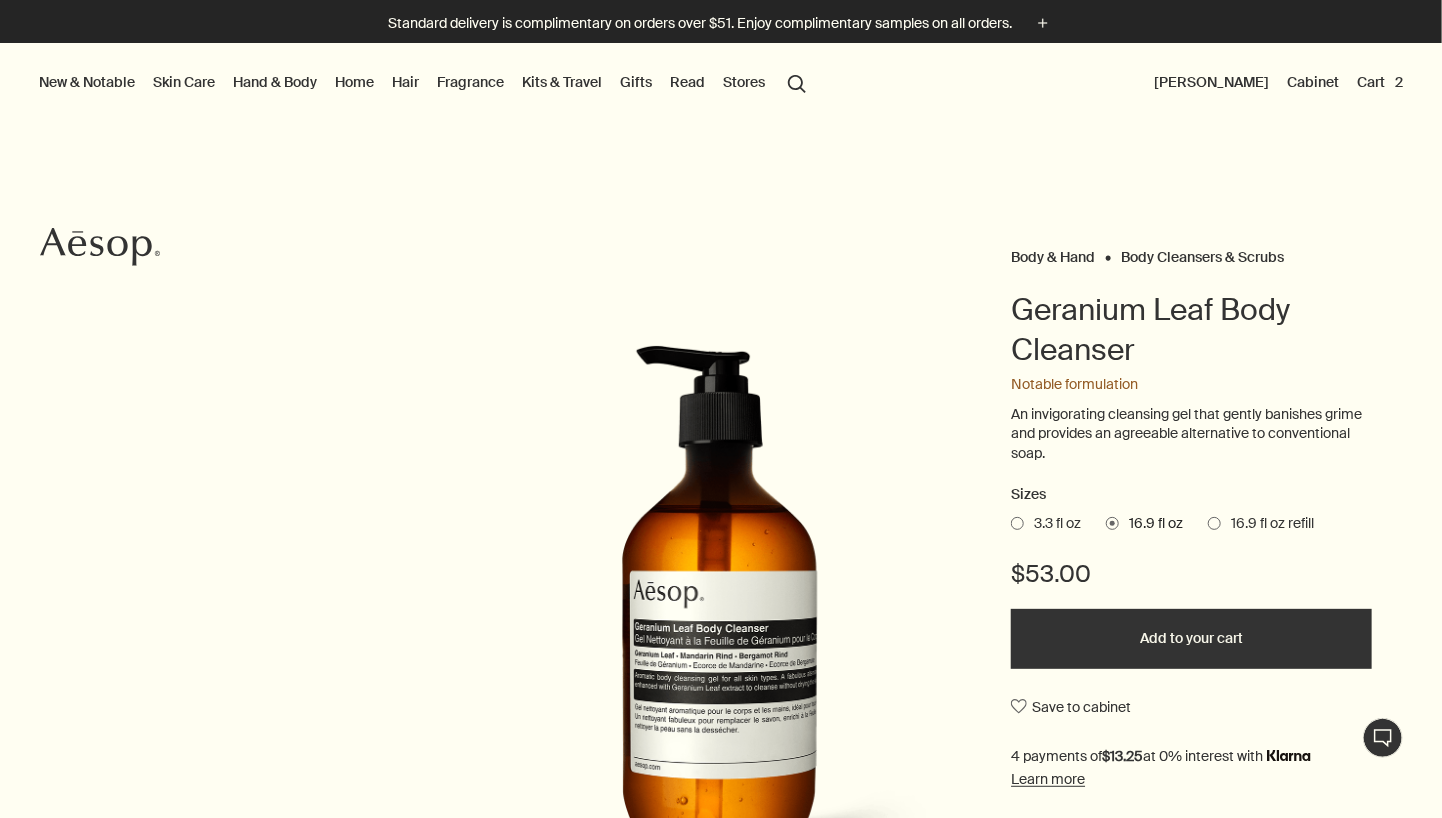 click on "Add to your cart" at bounding box center (1191, 639) 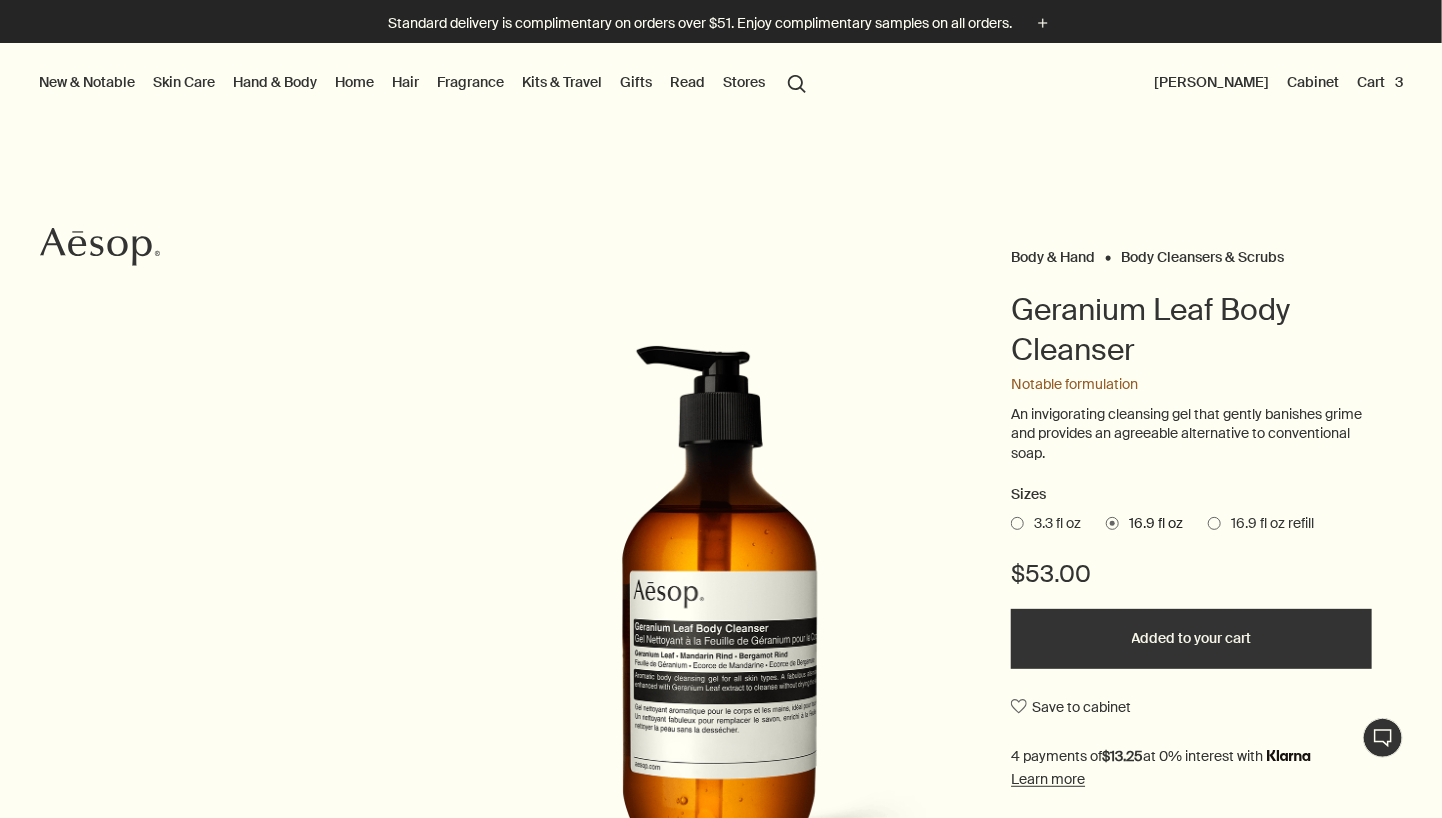 click on "search Search" at bounding box center (797, 82) 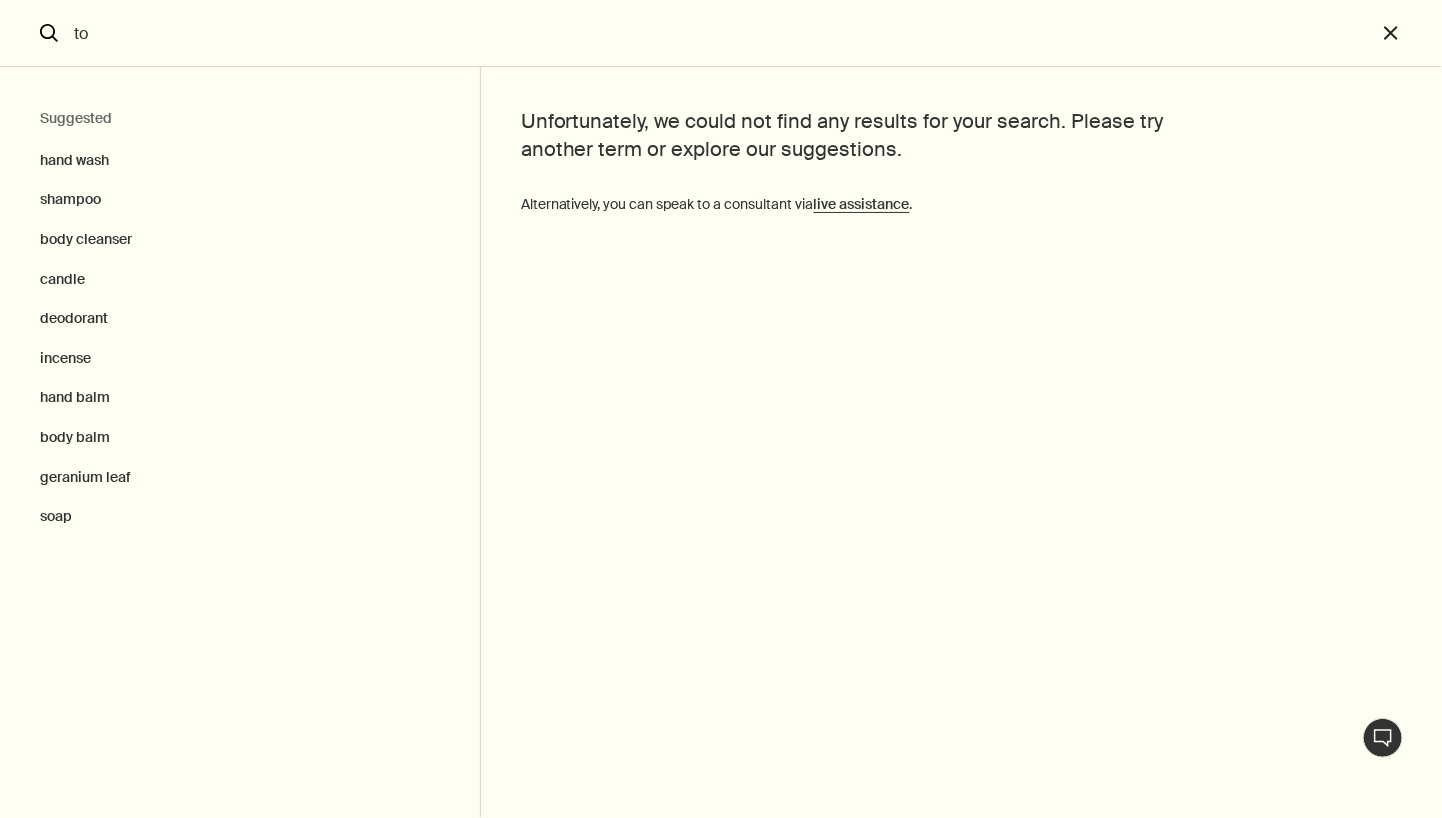 type on "t" 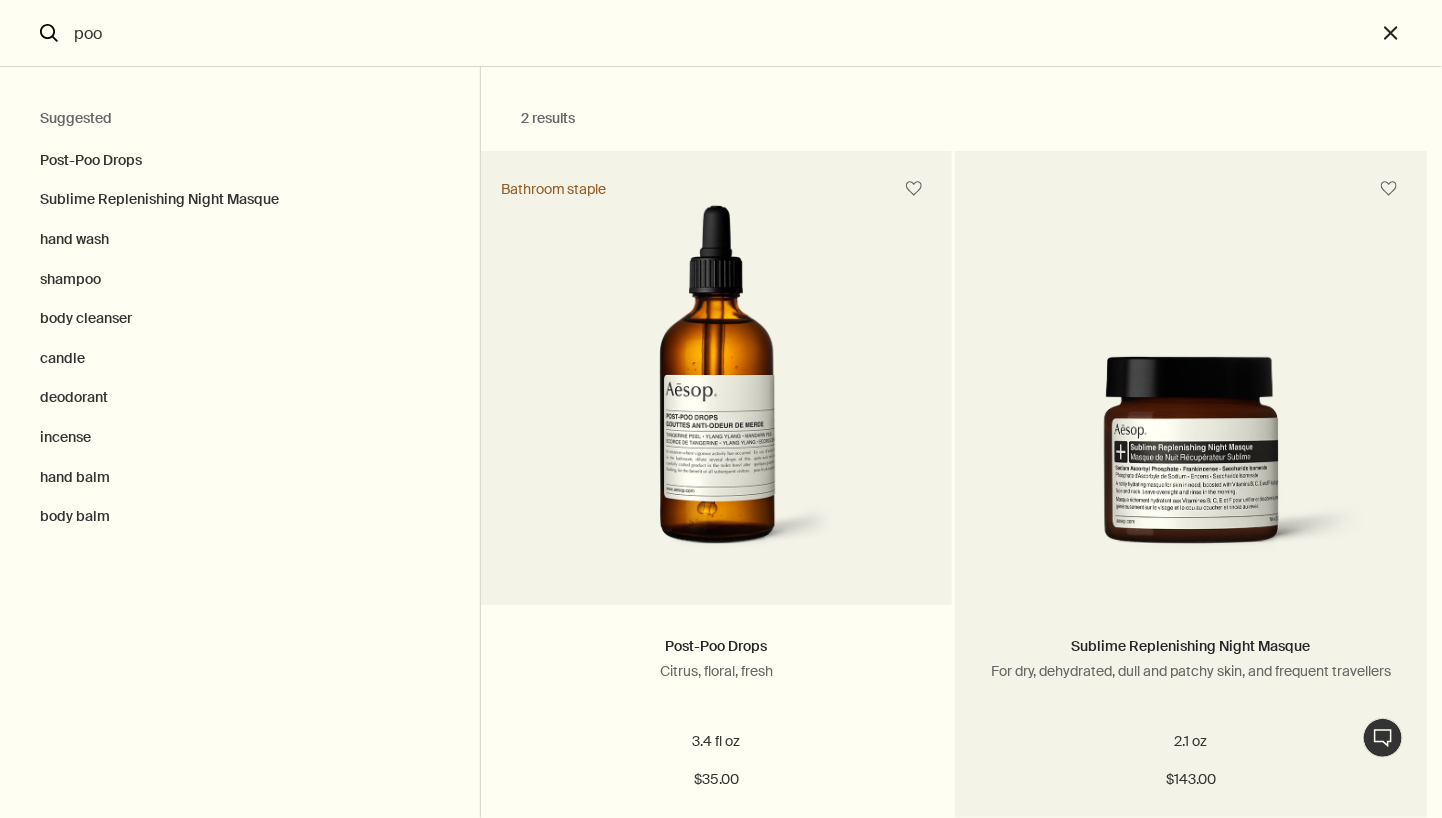 scroll, scrollTop: 22, scrollLeft: 0, axis: vertical 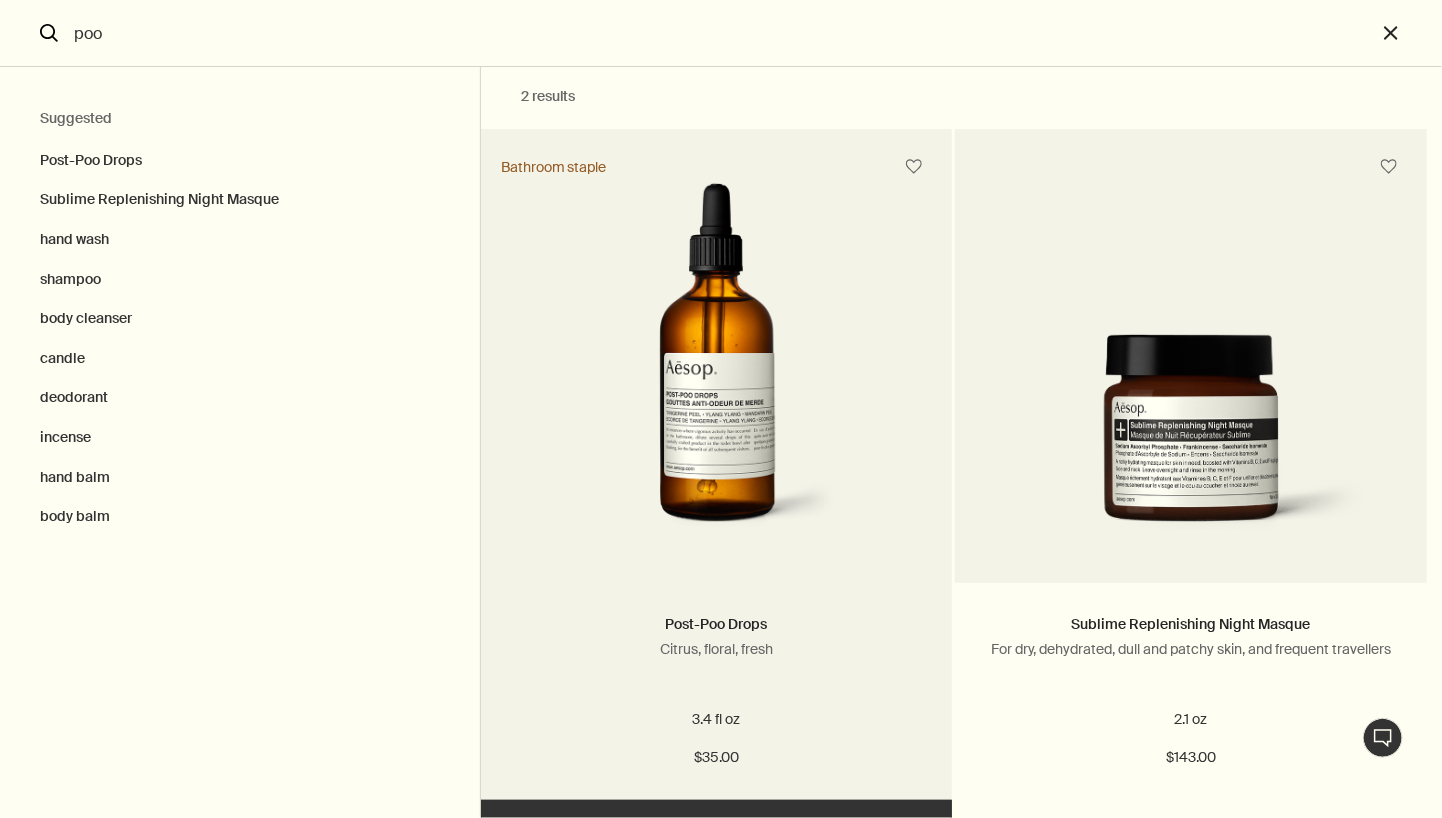 type on "poo" 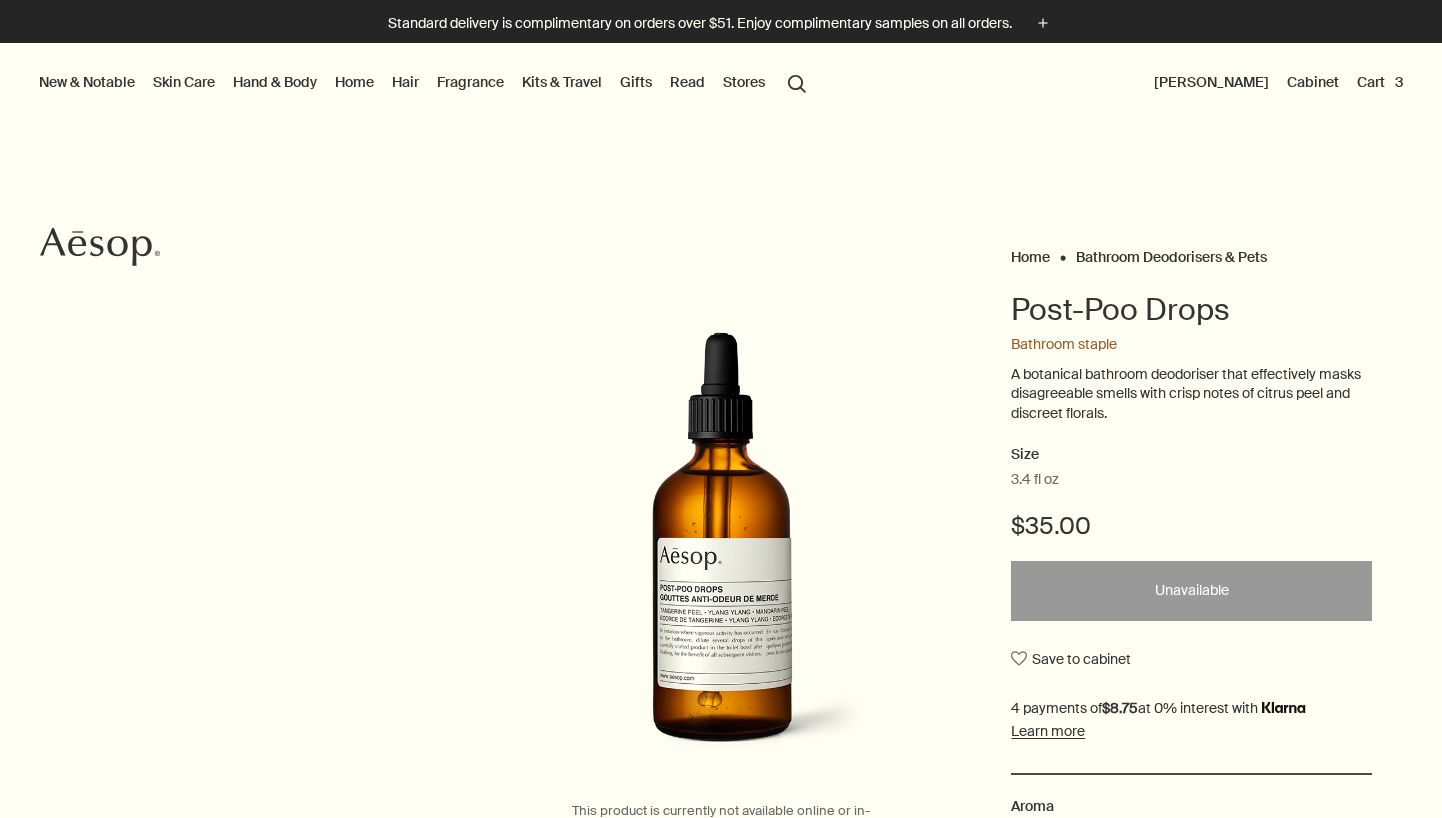 scroll, scrollTop: 0, scrollLeft: 0, axis: both 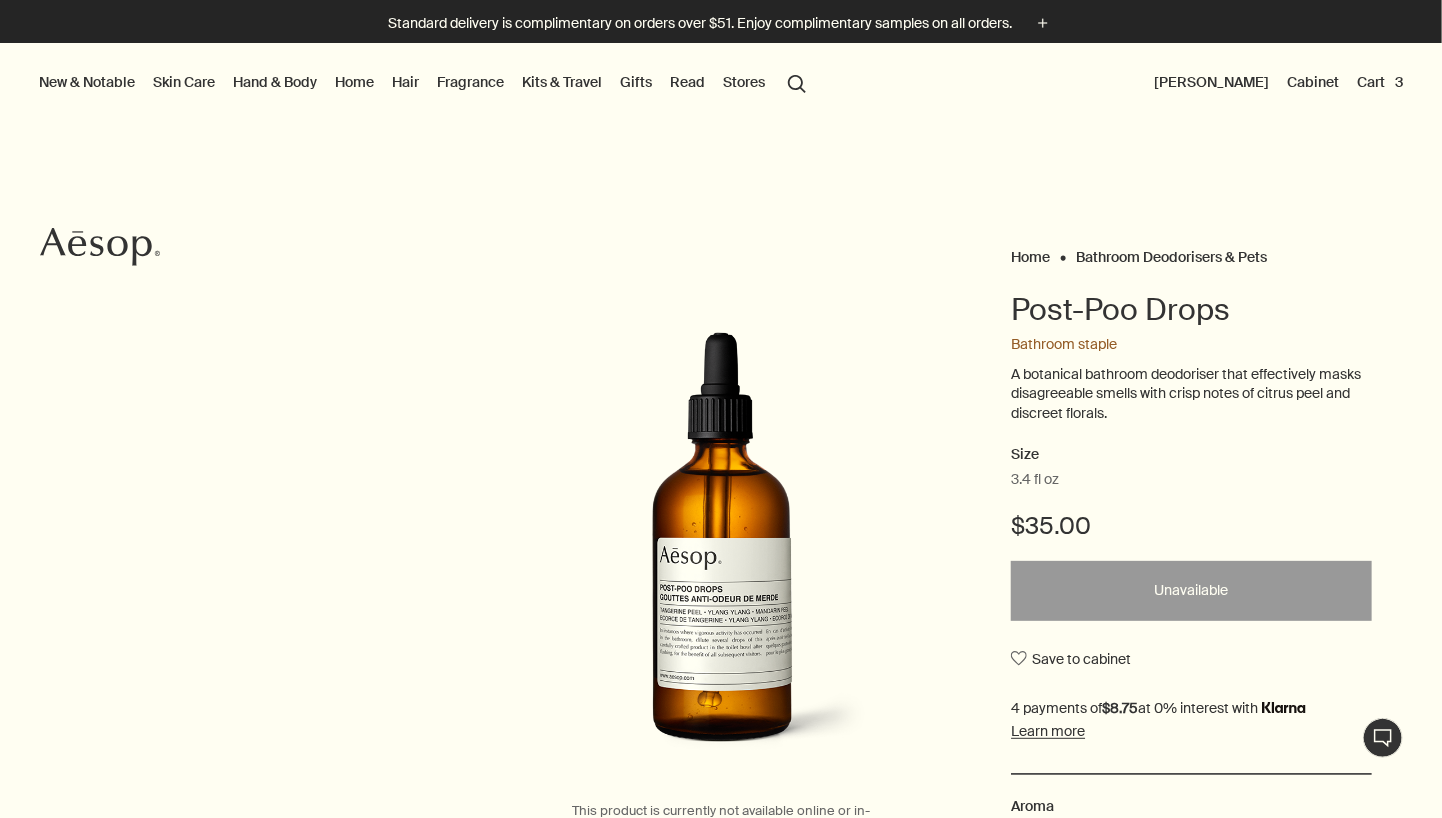 click on "Cart 3" at bounding box center [1380, 82] 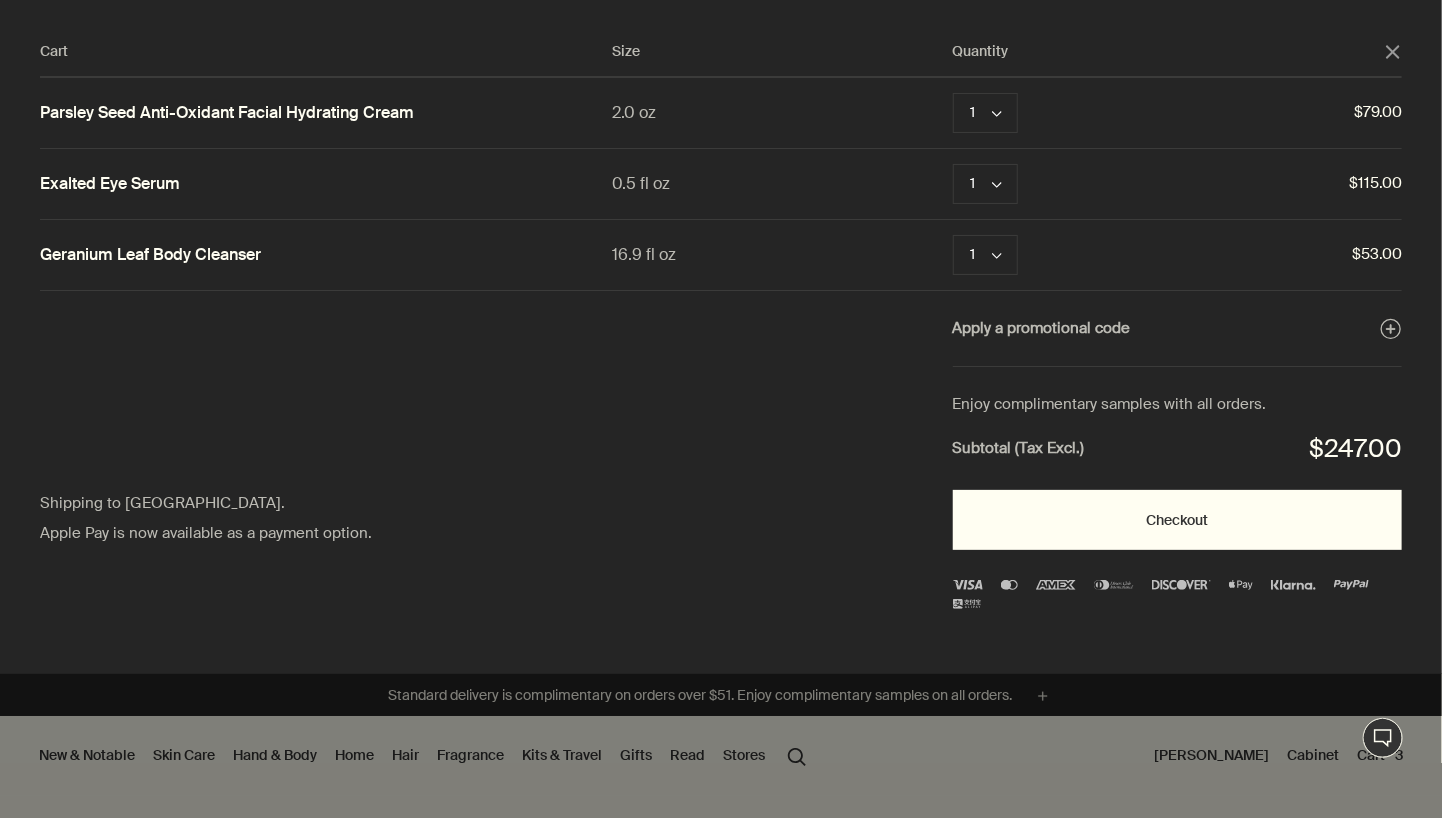 click on "Checkout" at bounding box center [1177, 520] 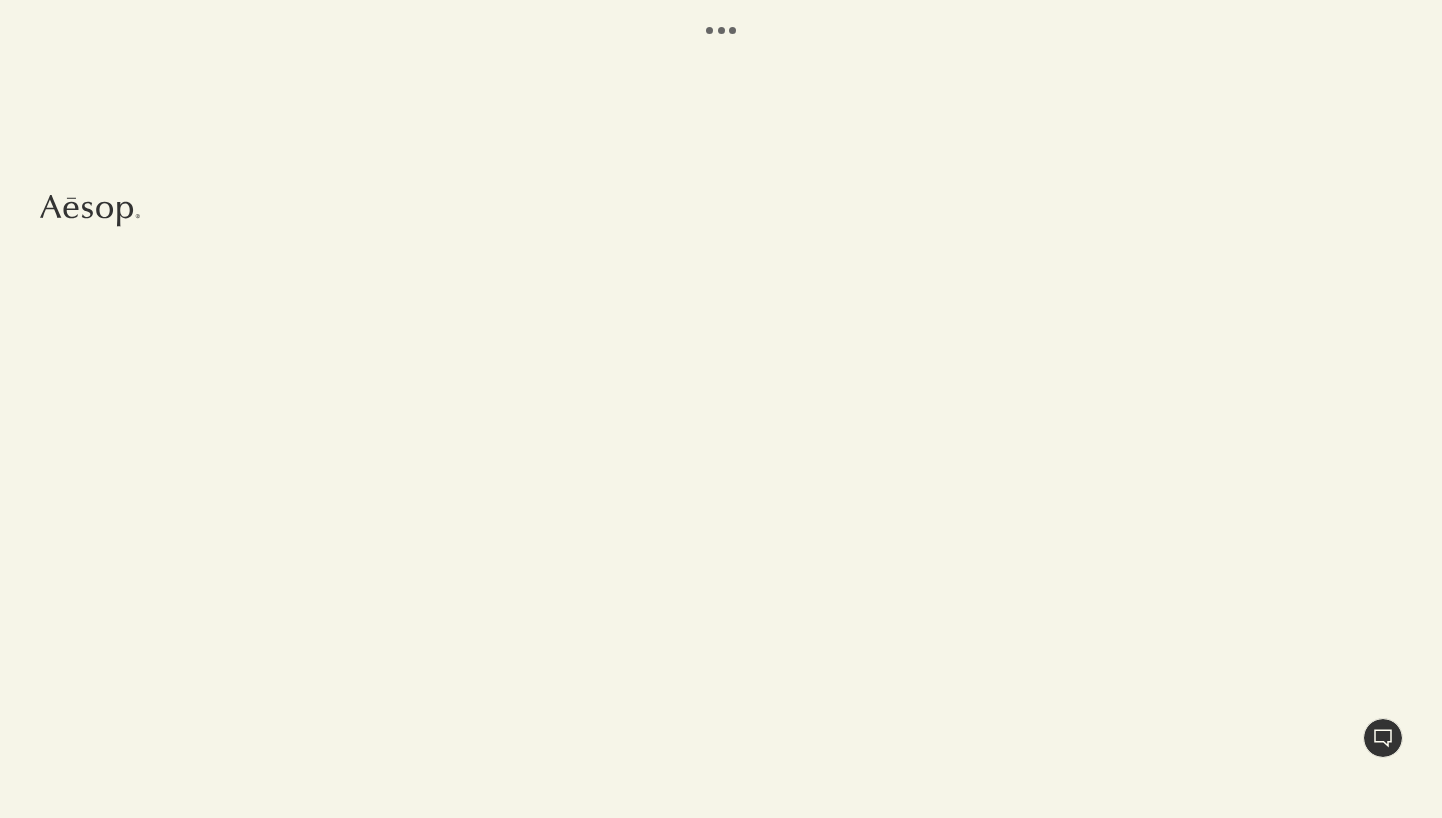scroll, scrollTop: 0, scrollLeft: 0, axis: both 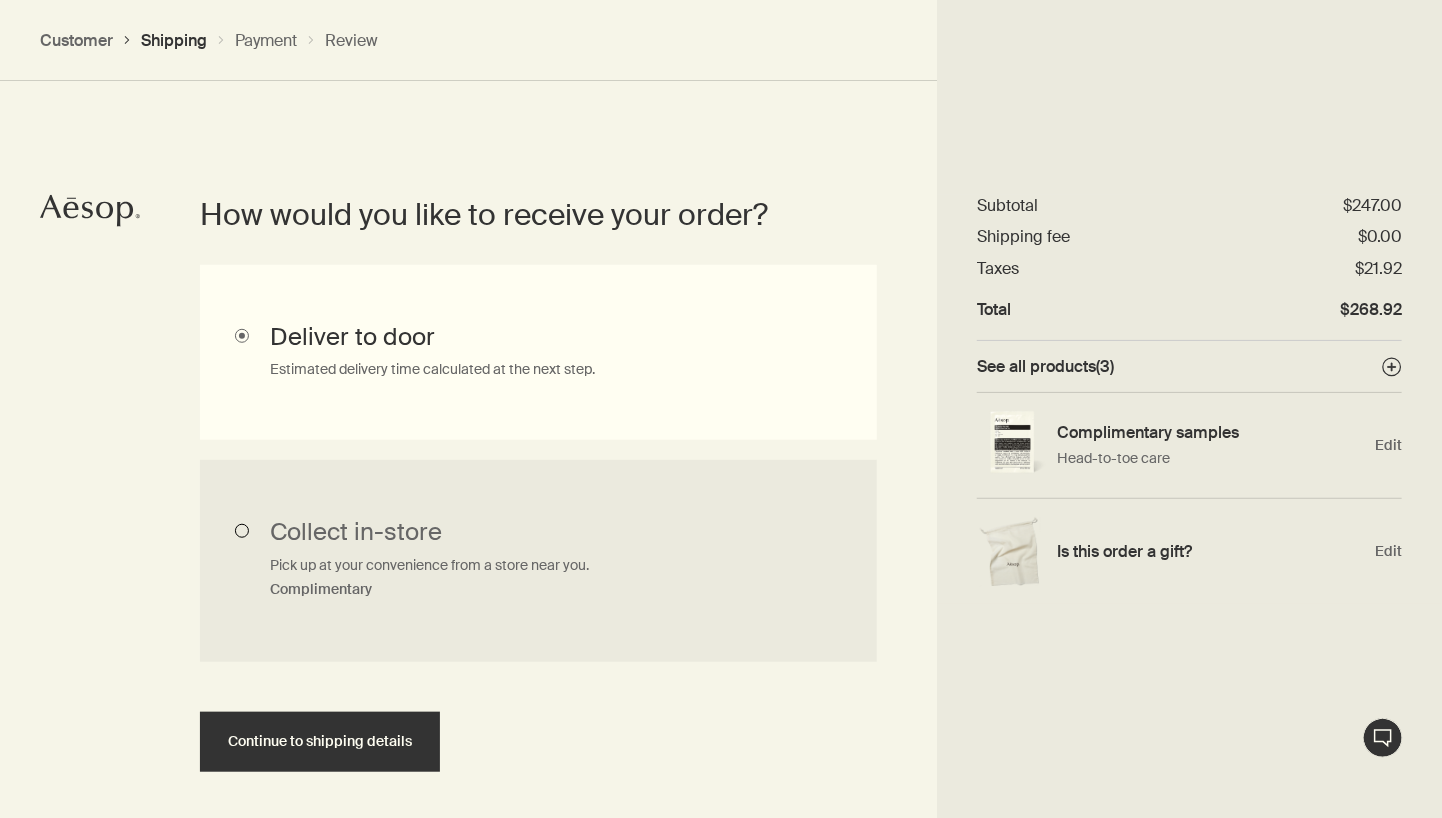 click on "Collect in-store Pick up at your convenience from a store near you. Complimentary" at bounding box center [538, 561] 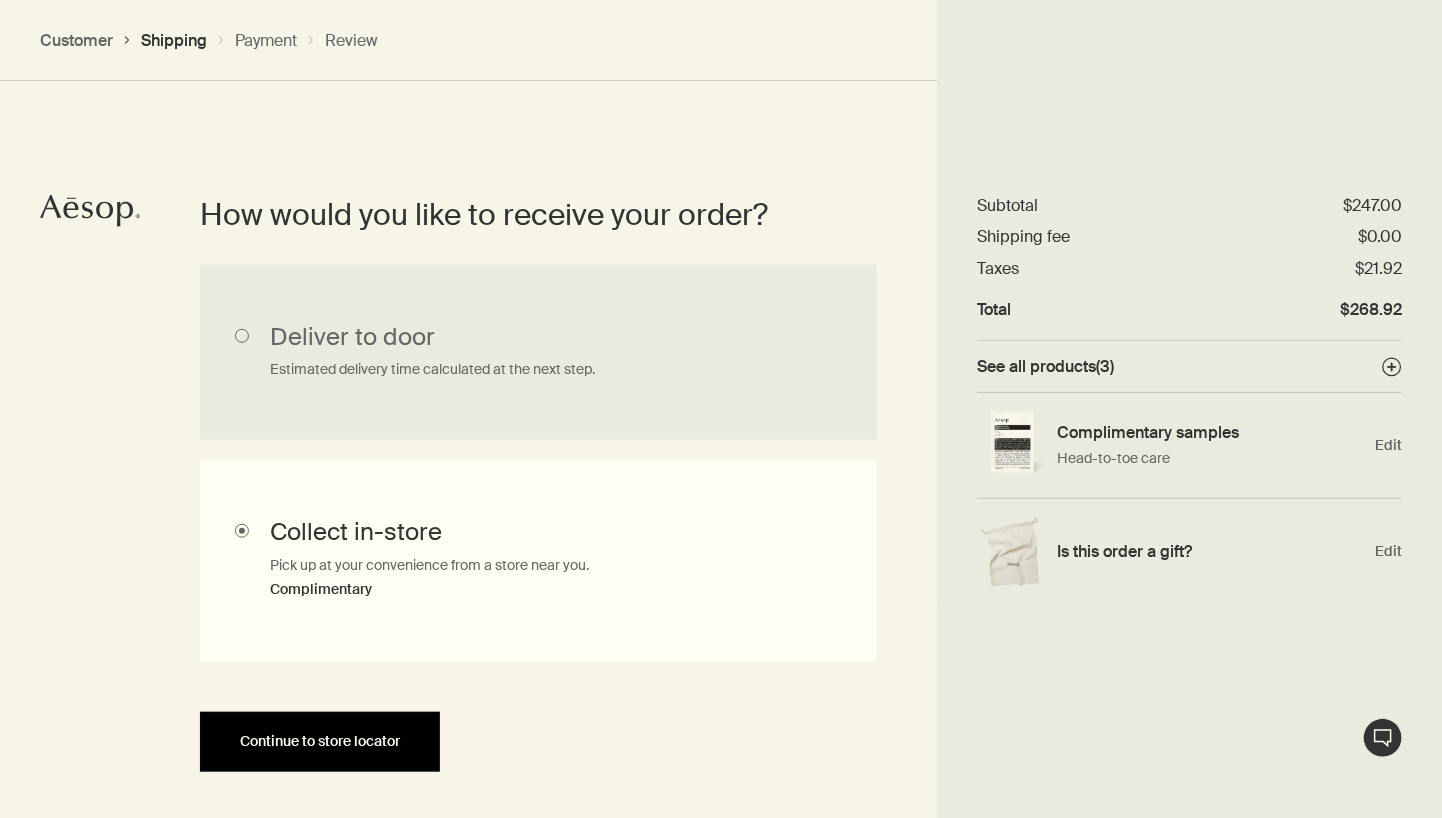 click on "Continue to store locator" at bounding box center (320, 742) 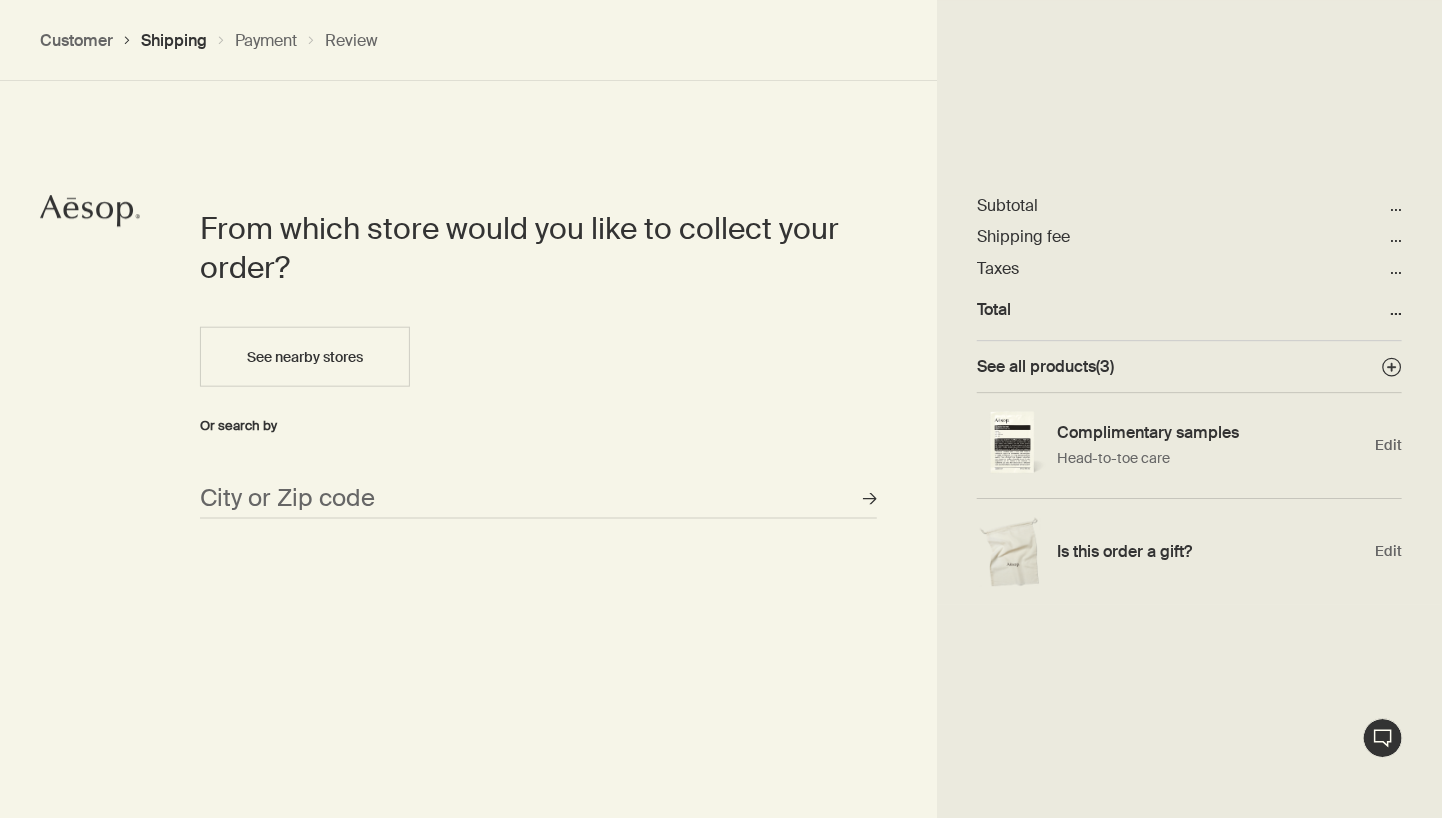 scroll, scrollTop: 864, scrollLeft: 0, axis: vertical 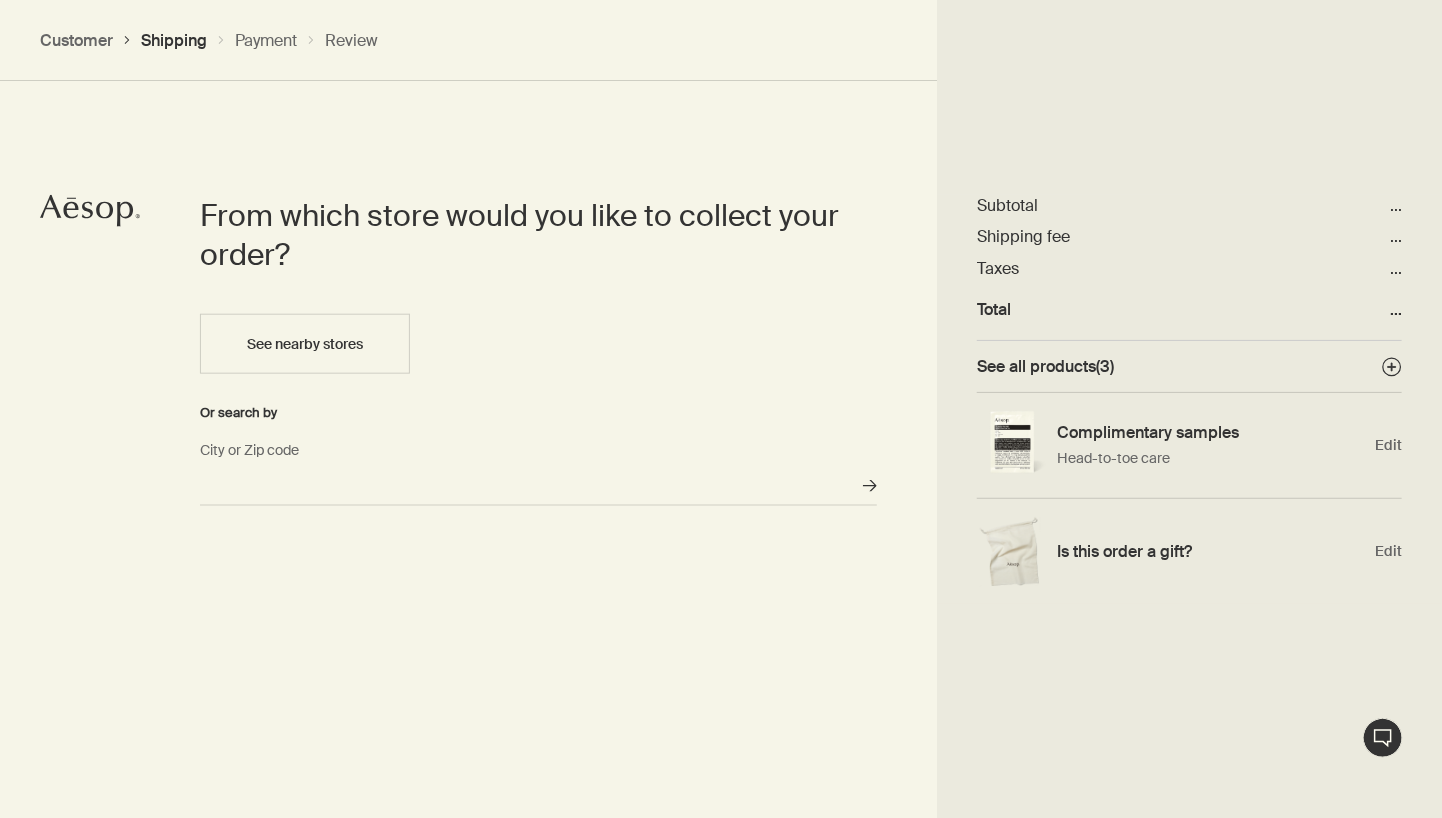 click on "City or Zip code" at bounding box center [538, 486] 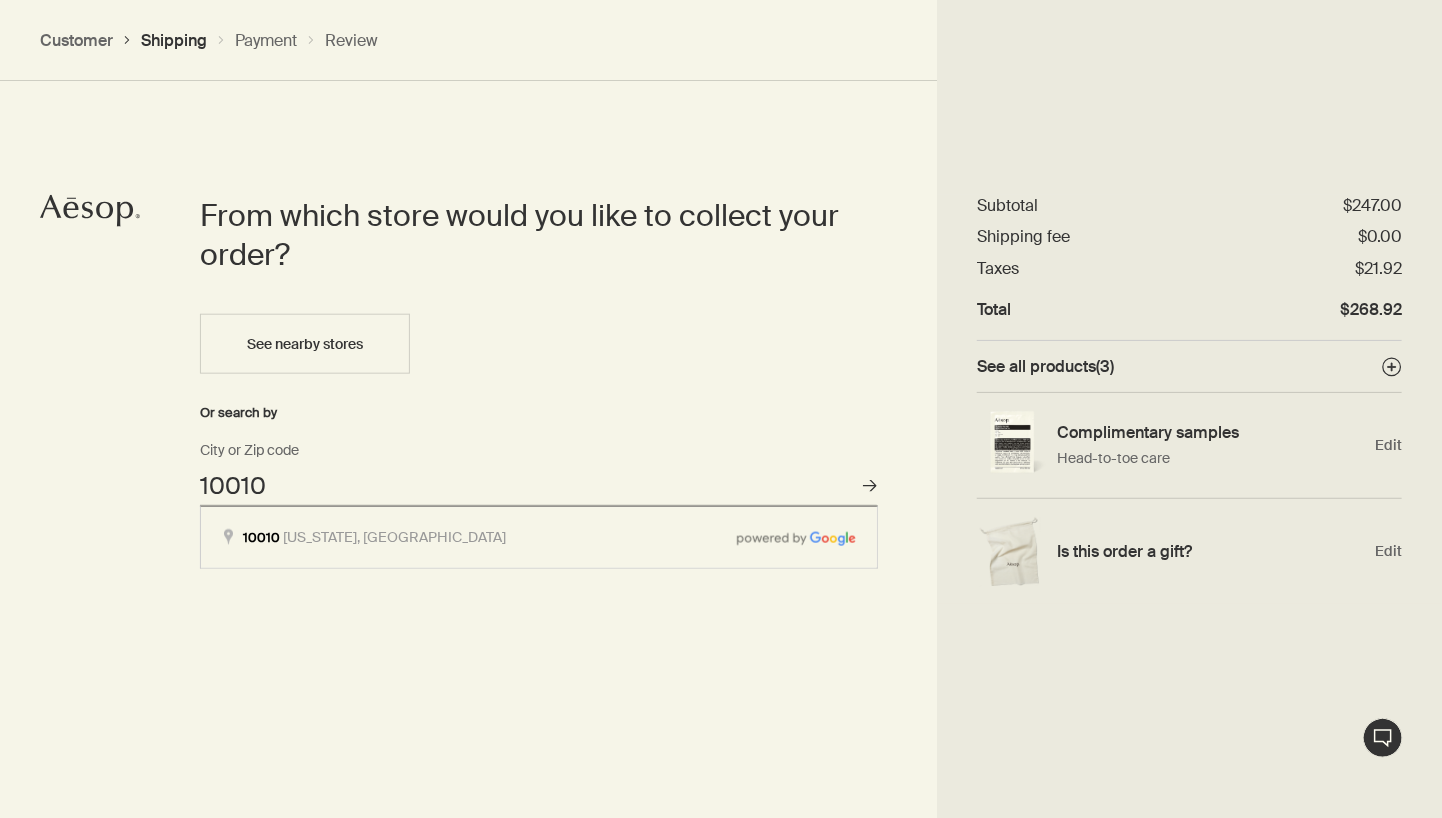 type on "New York, NY 10010" 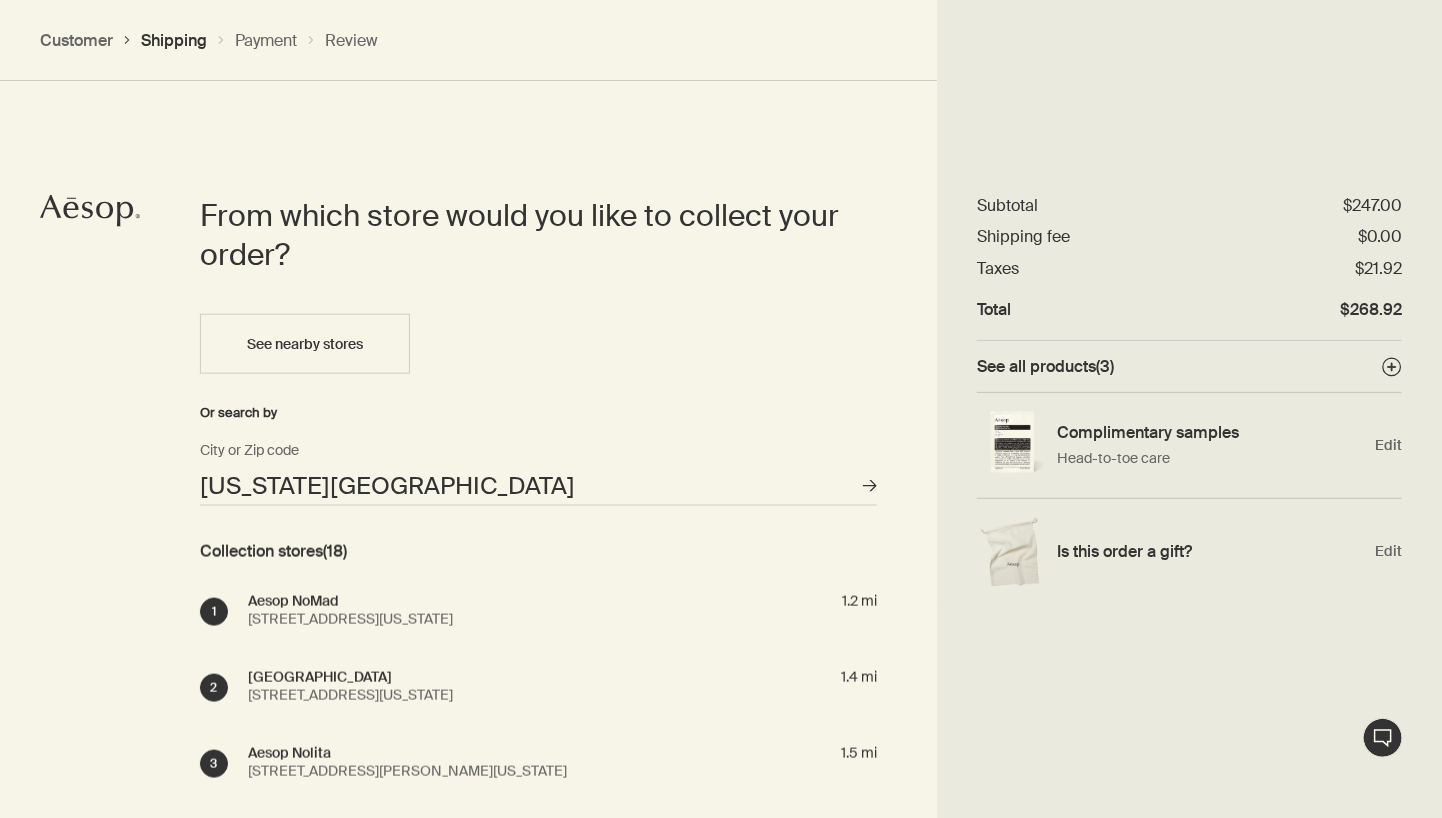 click on "Aesop NoMad" at bounding box center [358, 601] 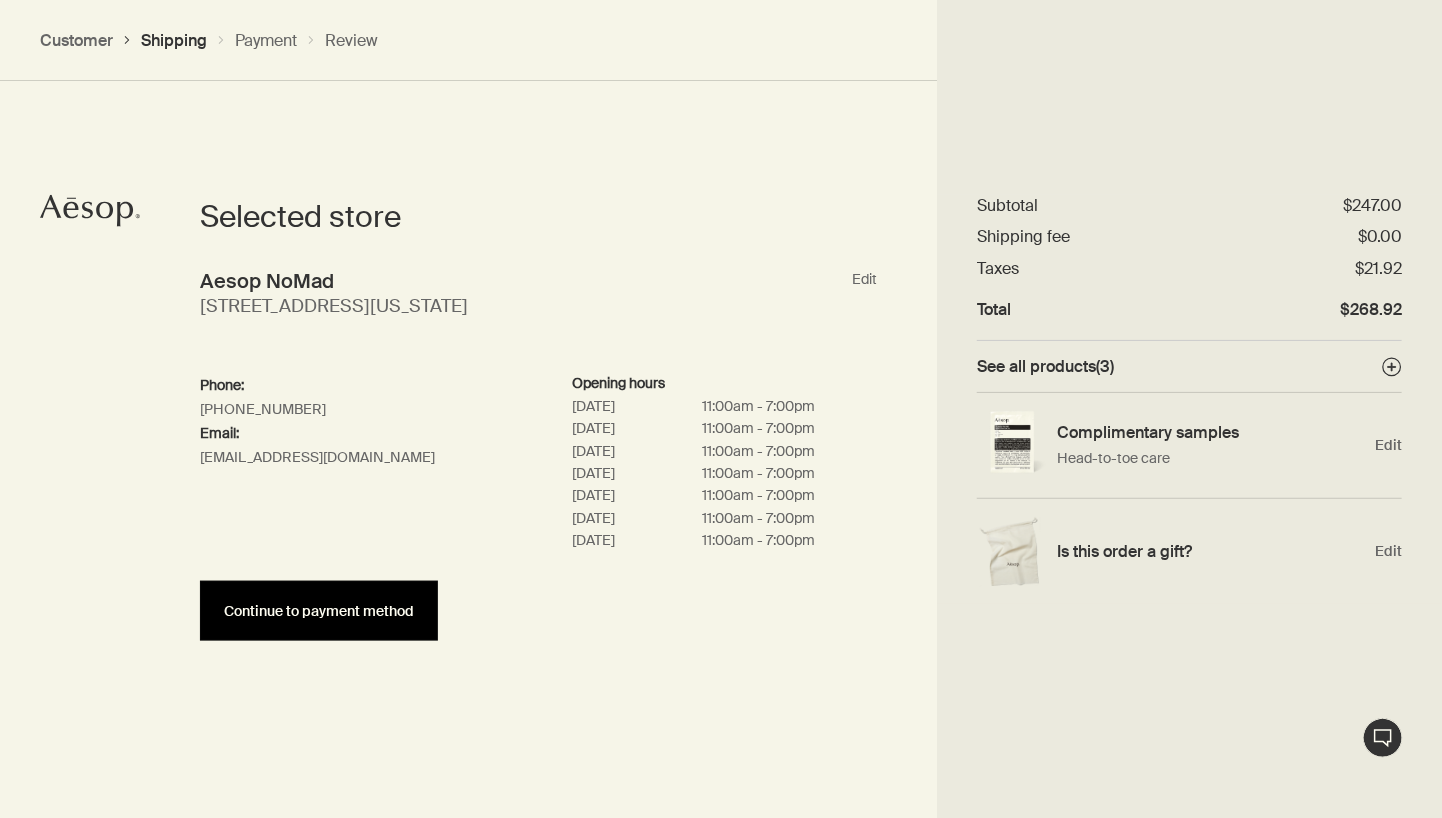 click on "Continue to payment method" at bounding box center (319, 611) 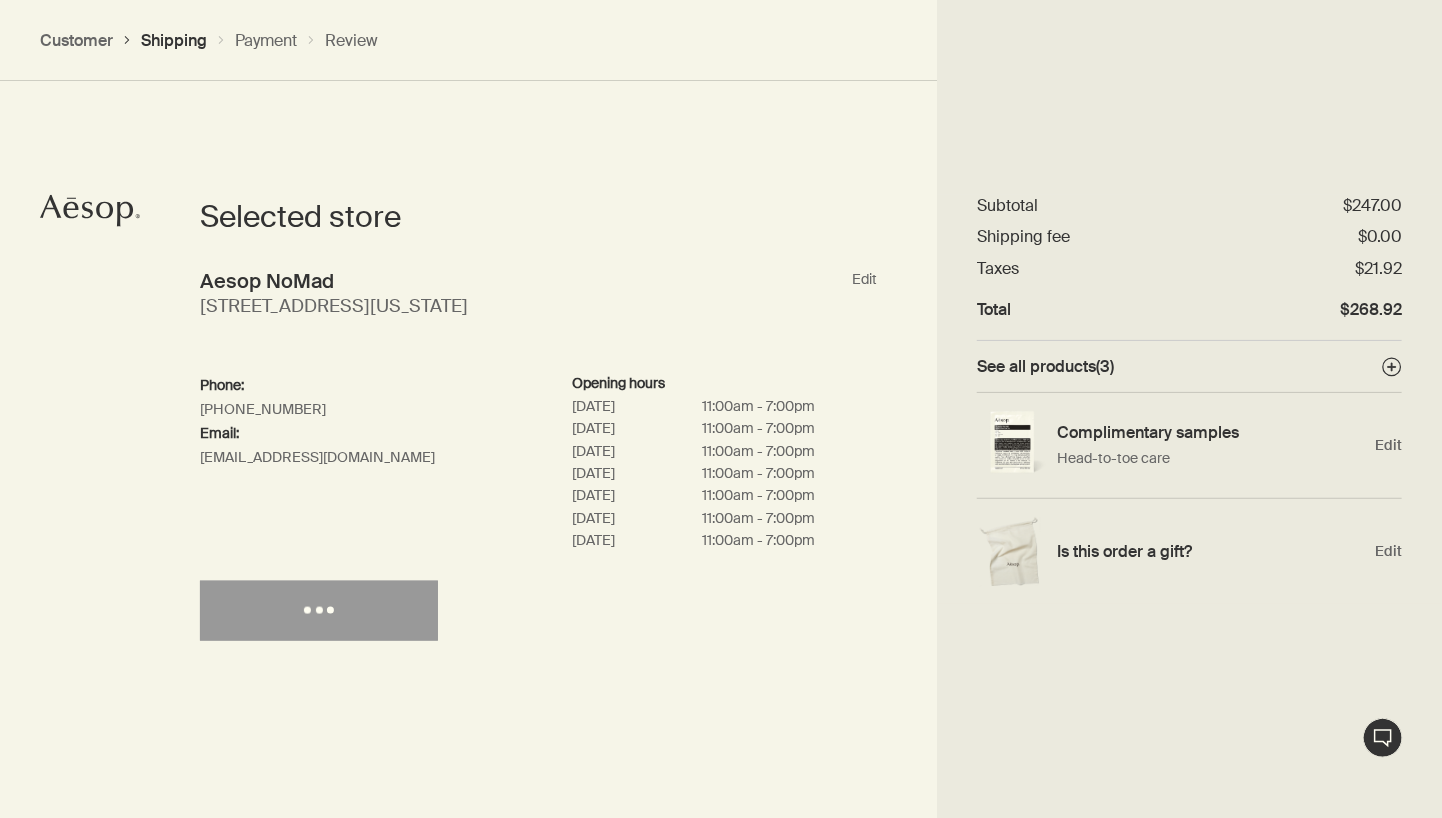 select on "US" 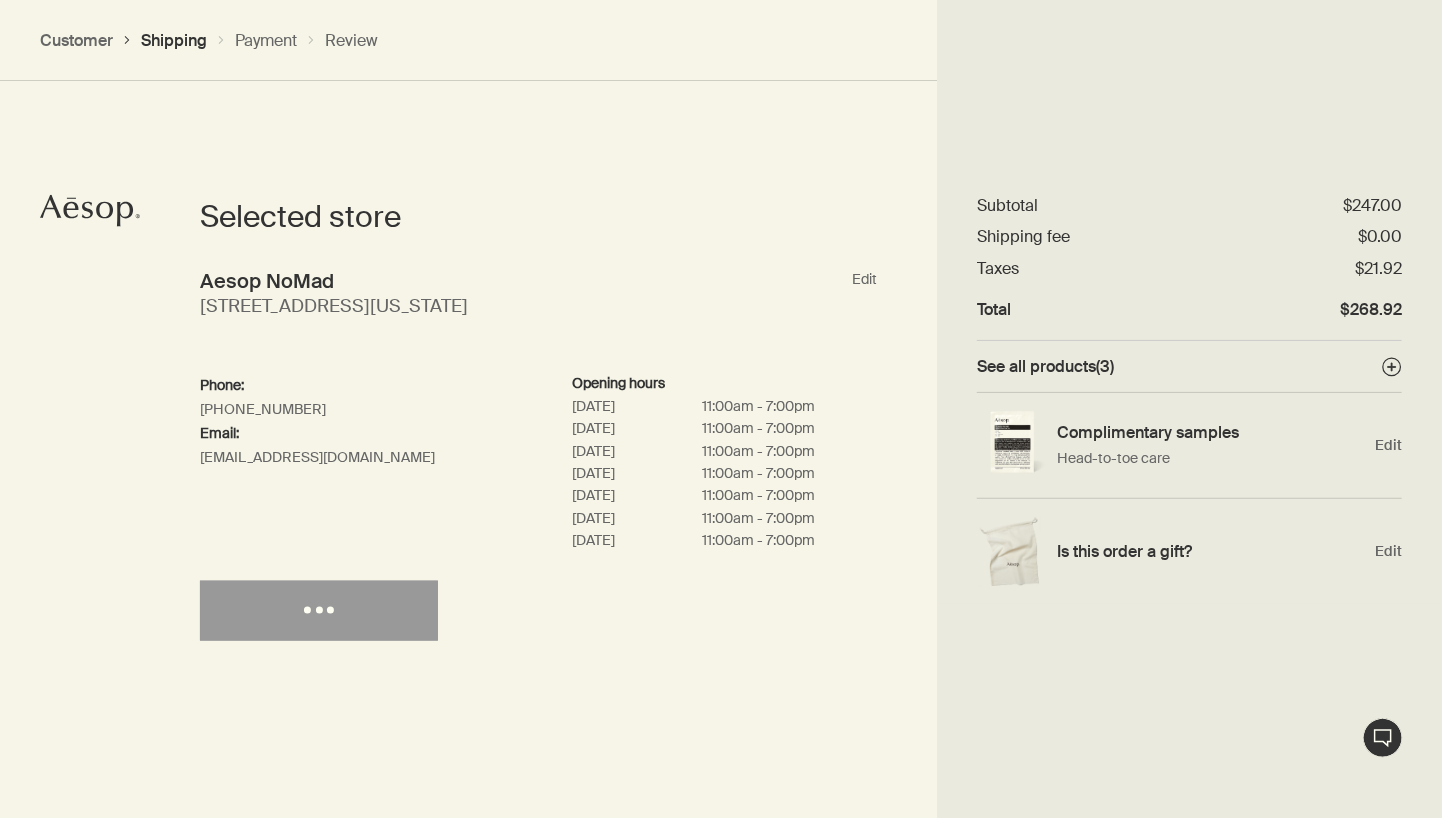 select on "US" 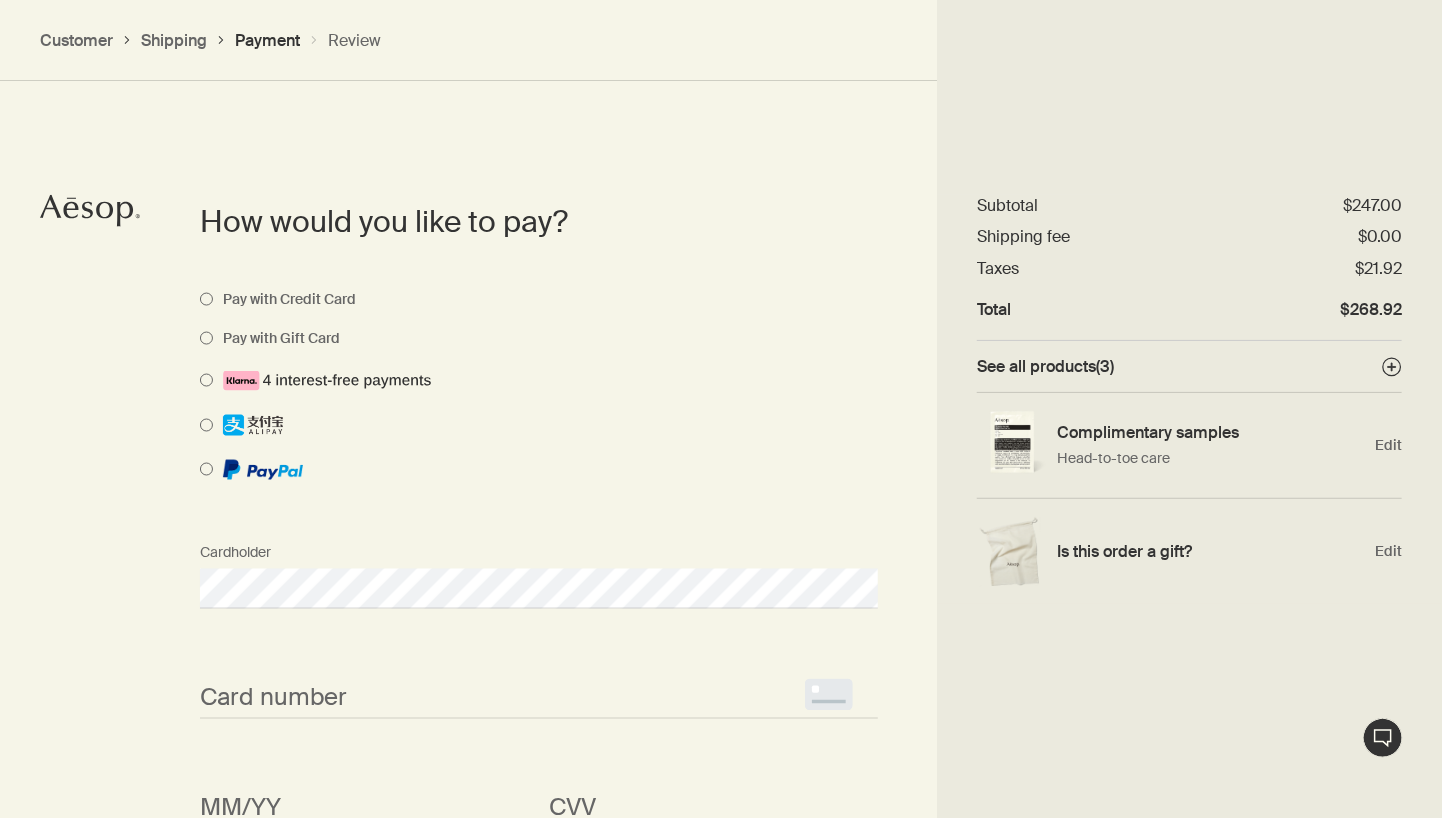 scroll, scrollTop: 1344, scrollLeft: 0, axis: vertical 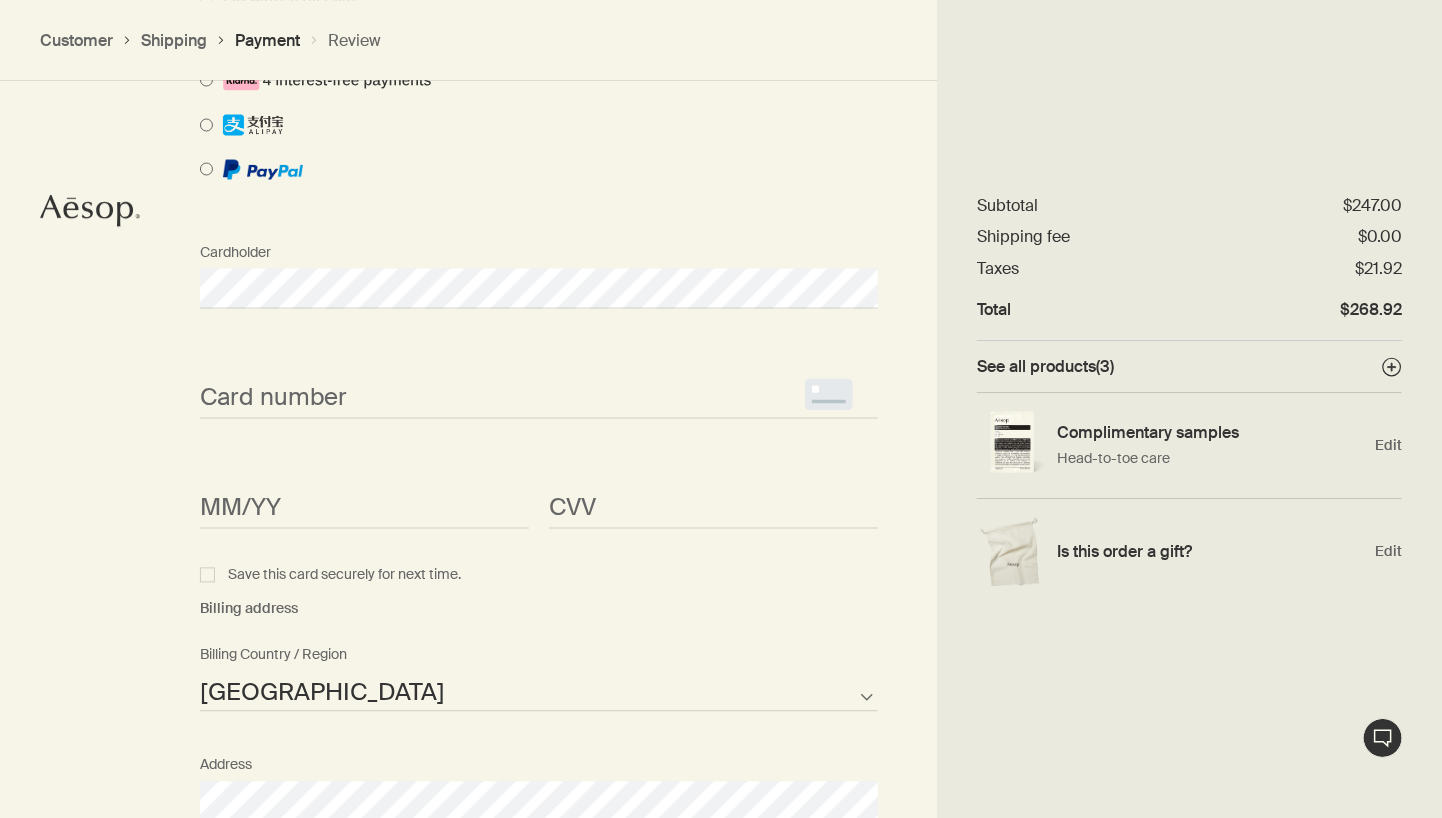 click on "<p>Your browser does not support iframes.</p>" at bounding box center [539, 398] 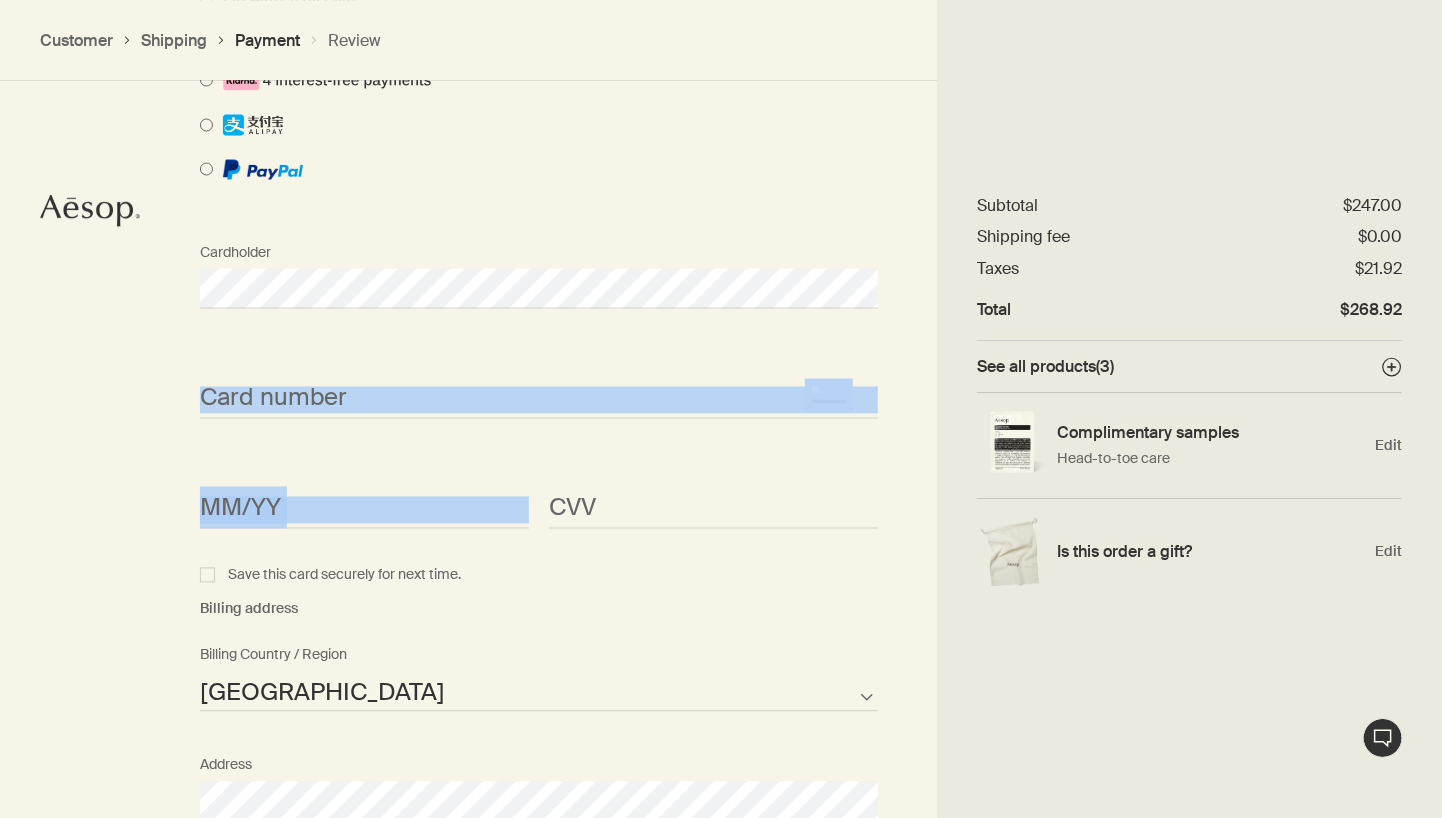 drag, startPoint x: 293, startPoint y: 437, endPoint x: 298, endPoint y: 405, distance: 32.38827 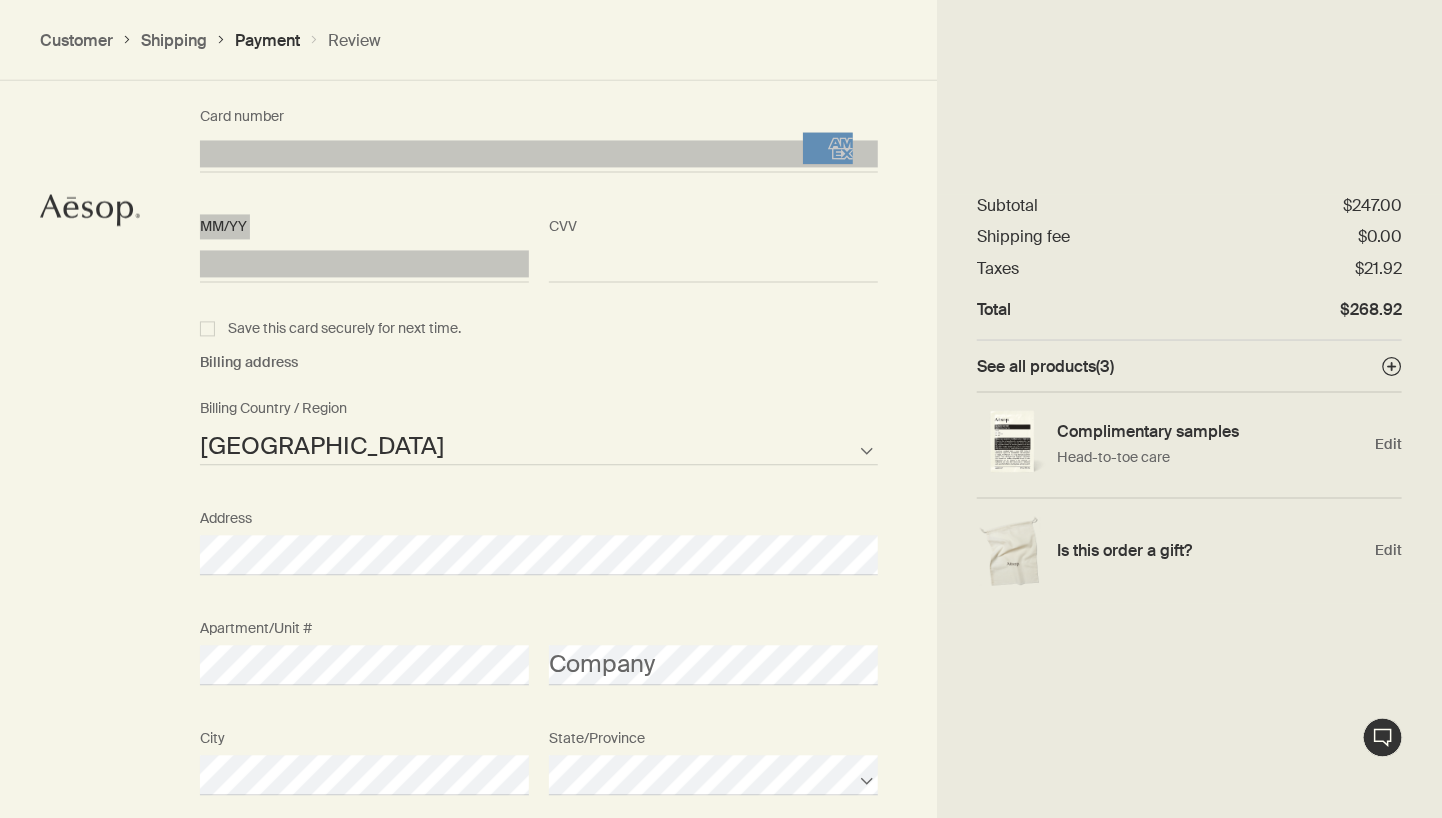 scroll, scrollTop: 1885, scrollLeft: 0, axis: vertical 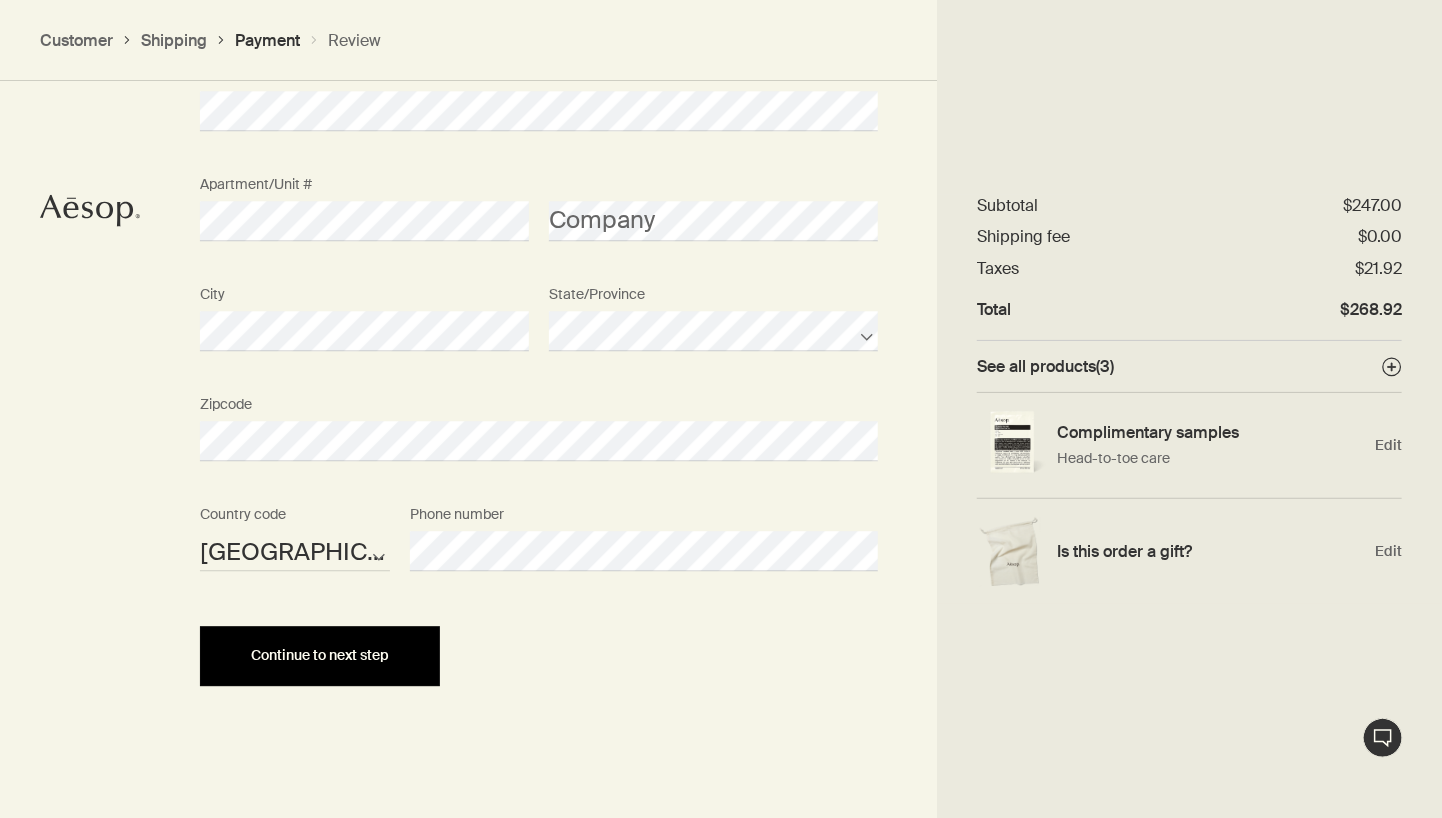 click on "Continue to next step" at bounding box center (320, 656) 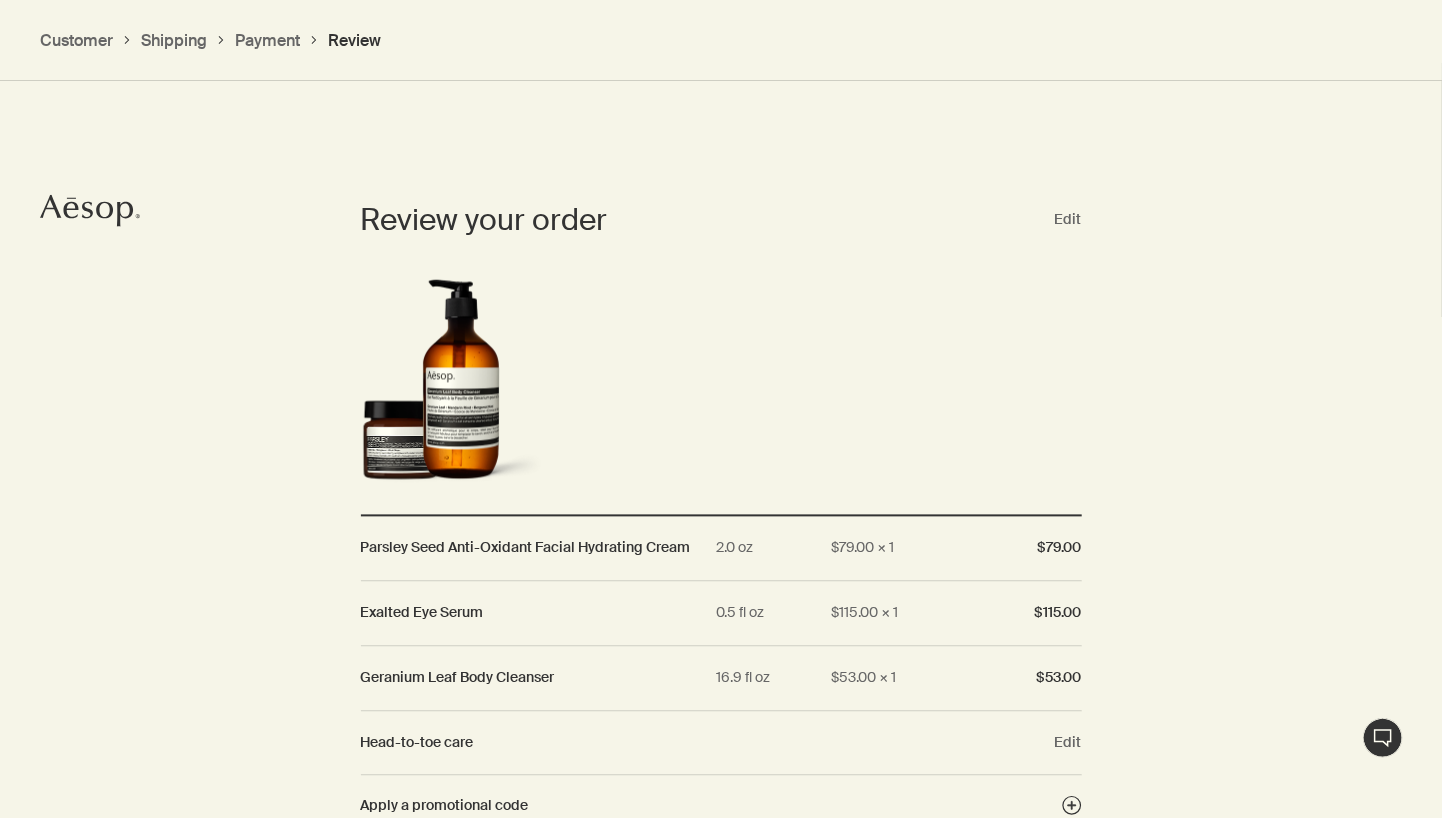scroll, scrollTop: 1720, scrollLeft: 0, axis: vertical 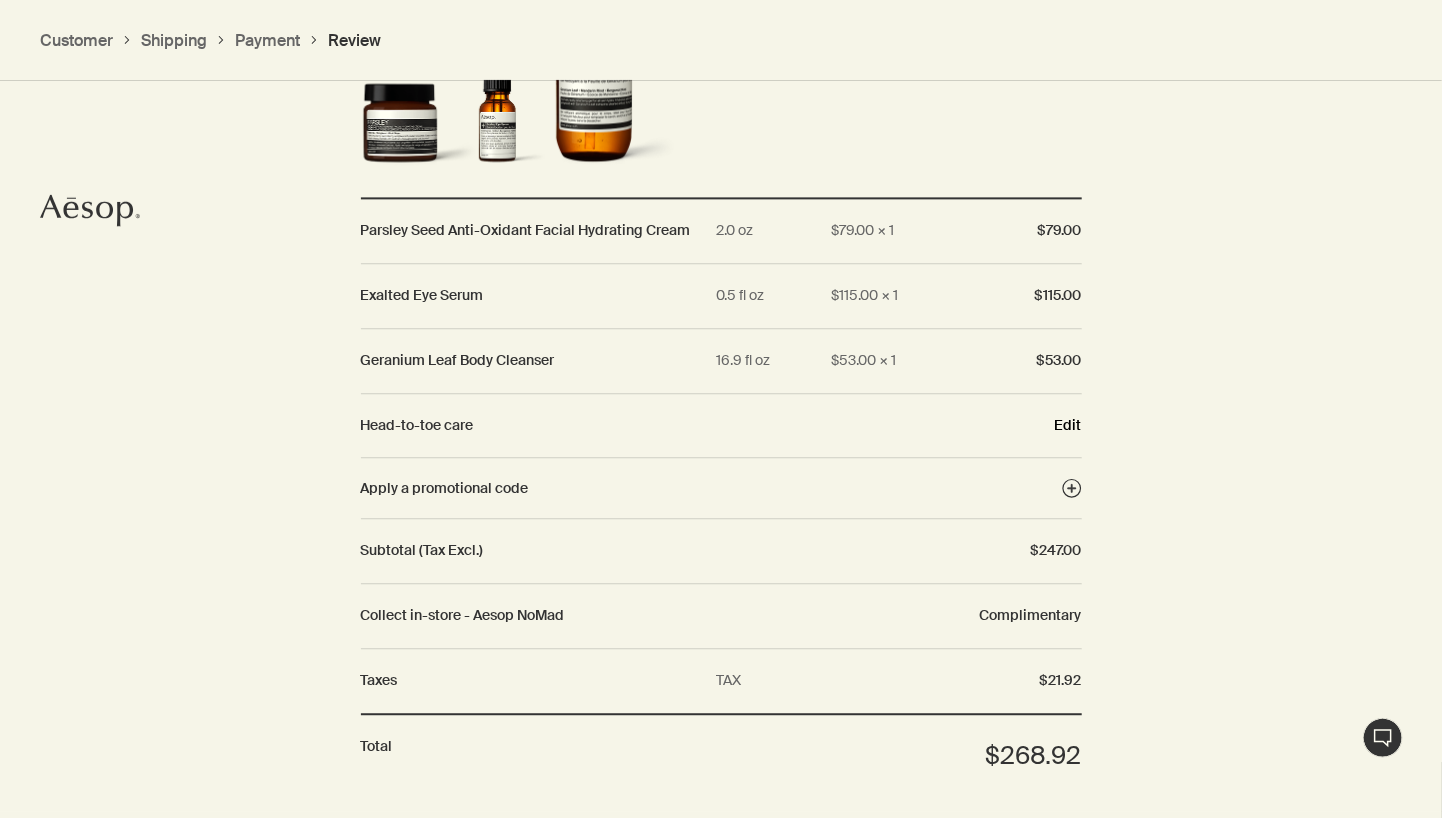 click on "Edit" at bounding box center [1068, 426] 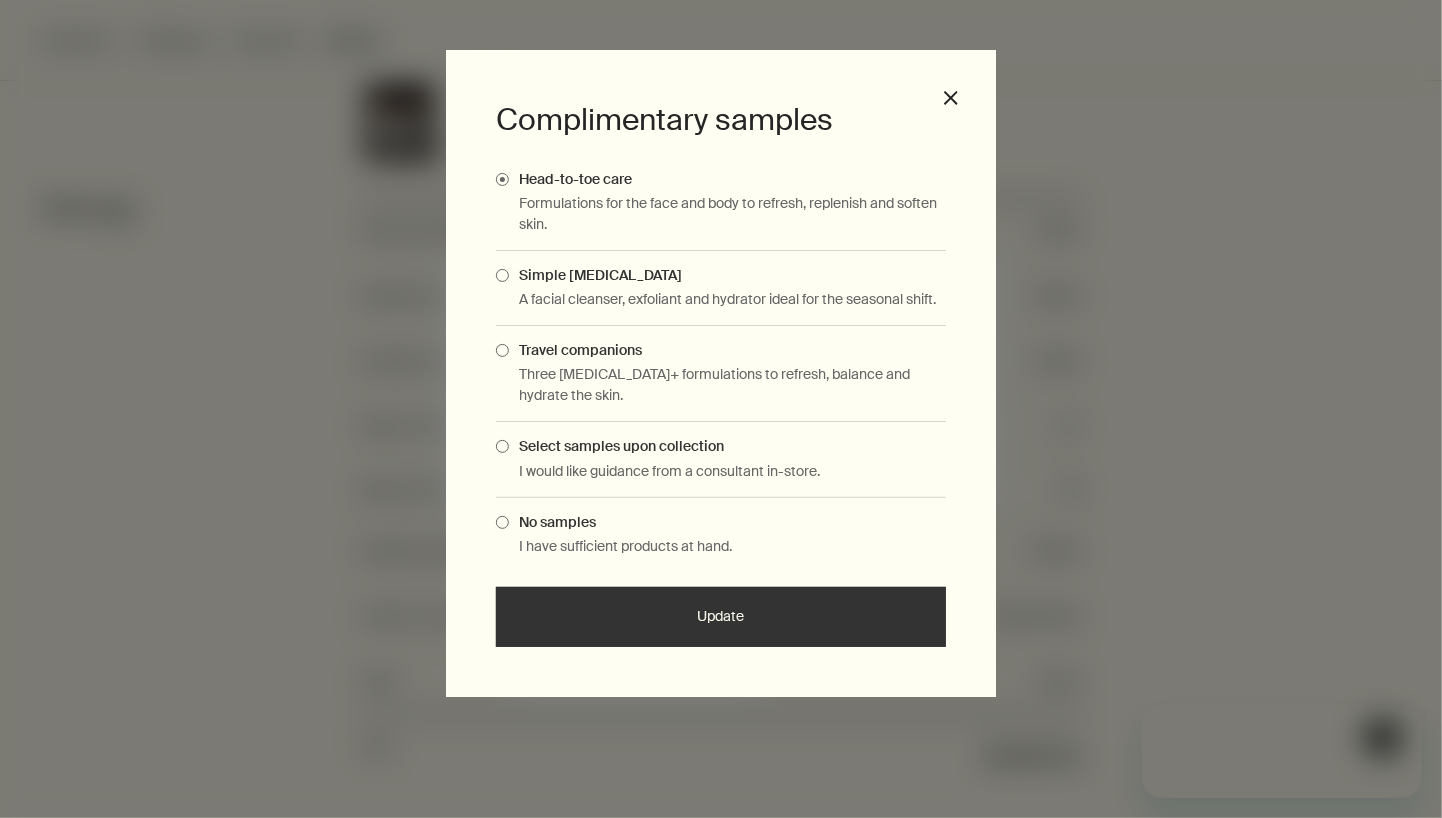 scroll, scrollTop: 0, scrollLeft: 0, axis: both 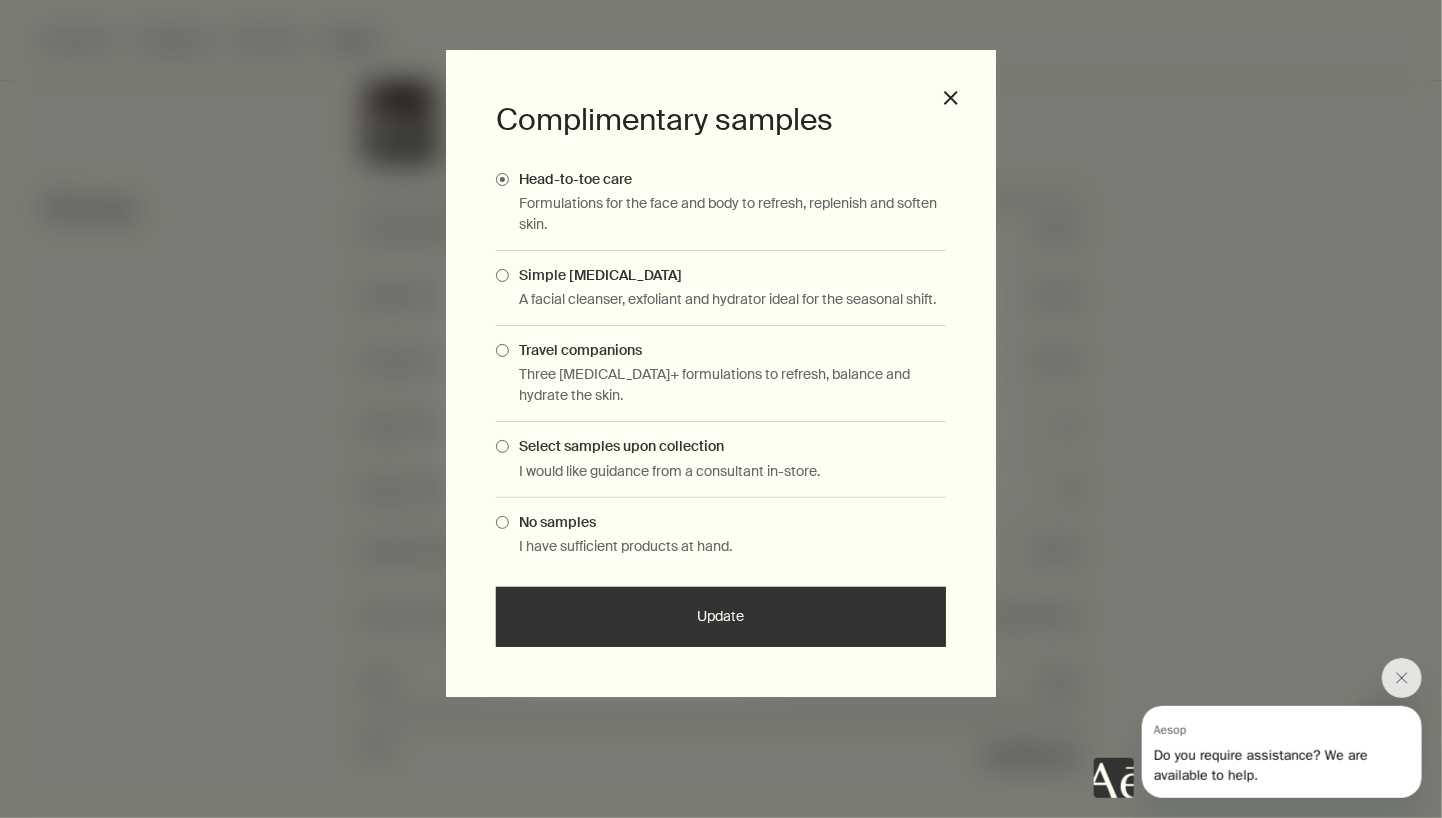 click on "Travel companions" at bounding box center (575, 350) 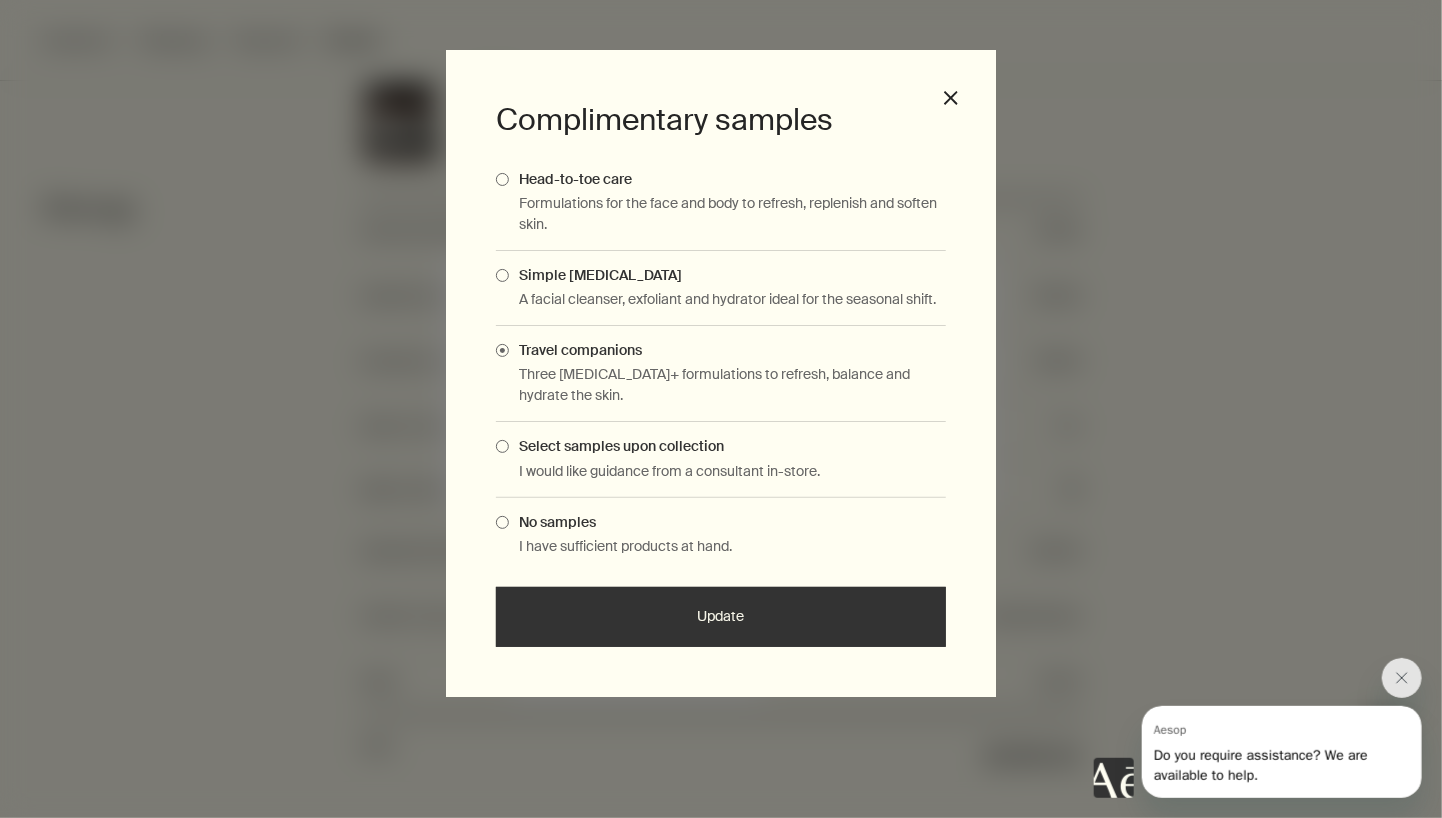 click on "Update" at bounding box center (721, 617) 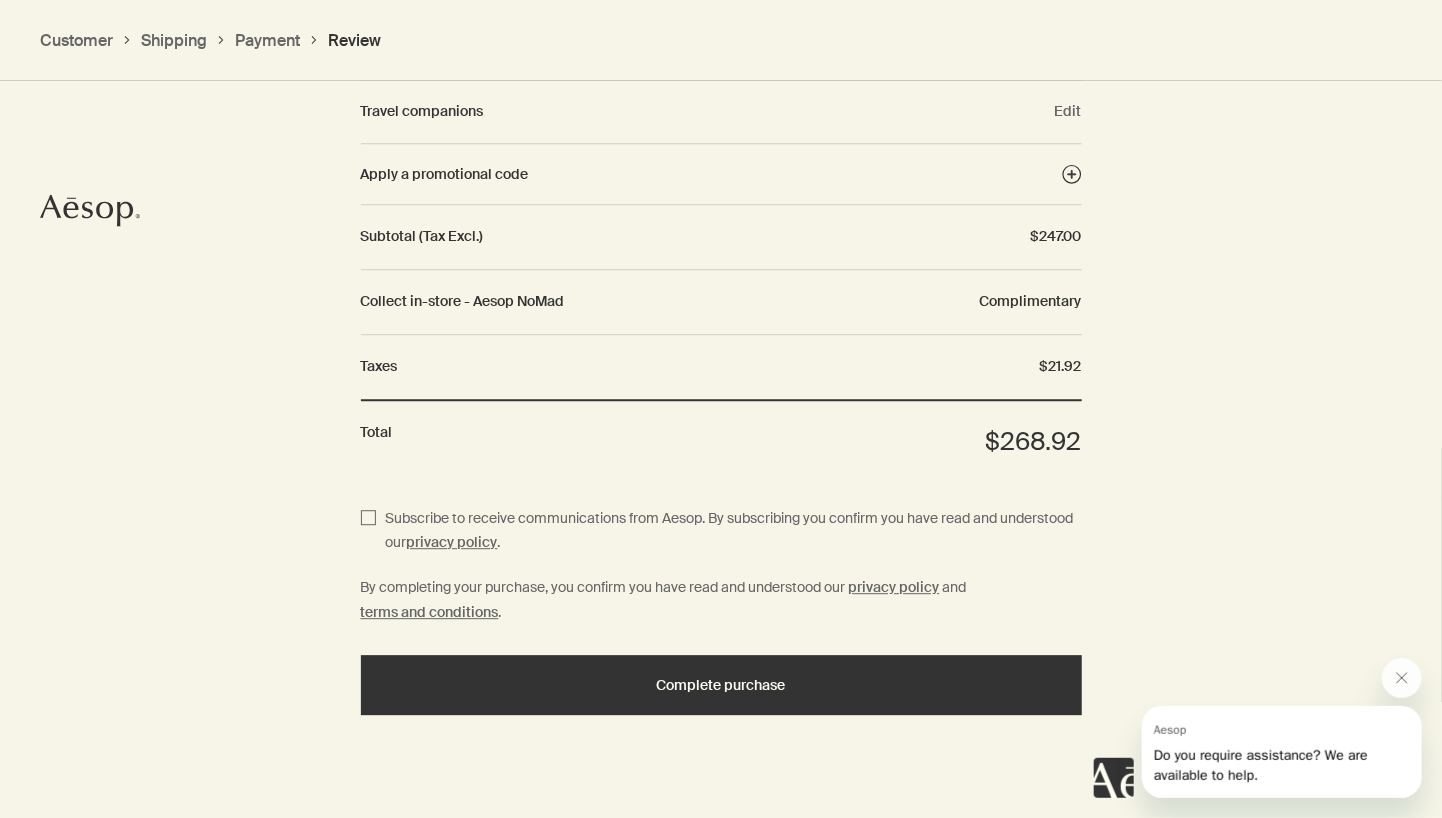 scroll, scrollTop: 2374, scrollLeft: 0, axis: vertical 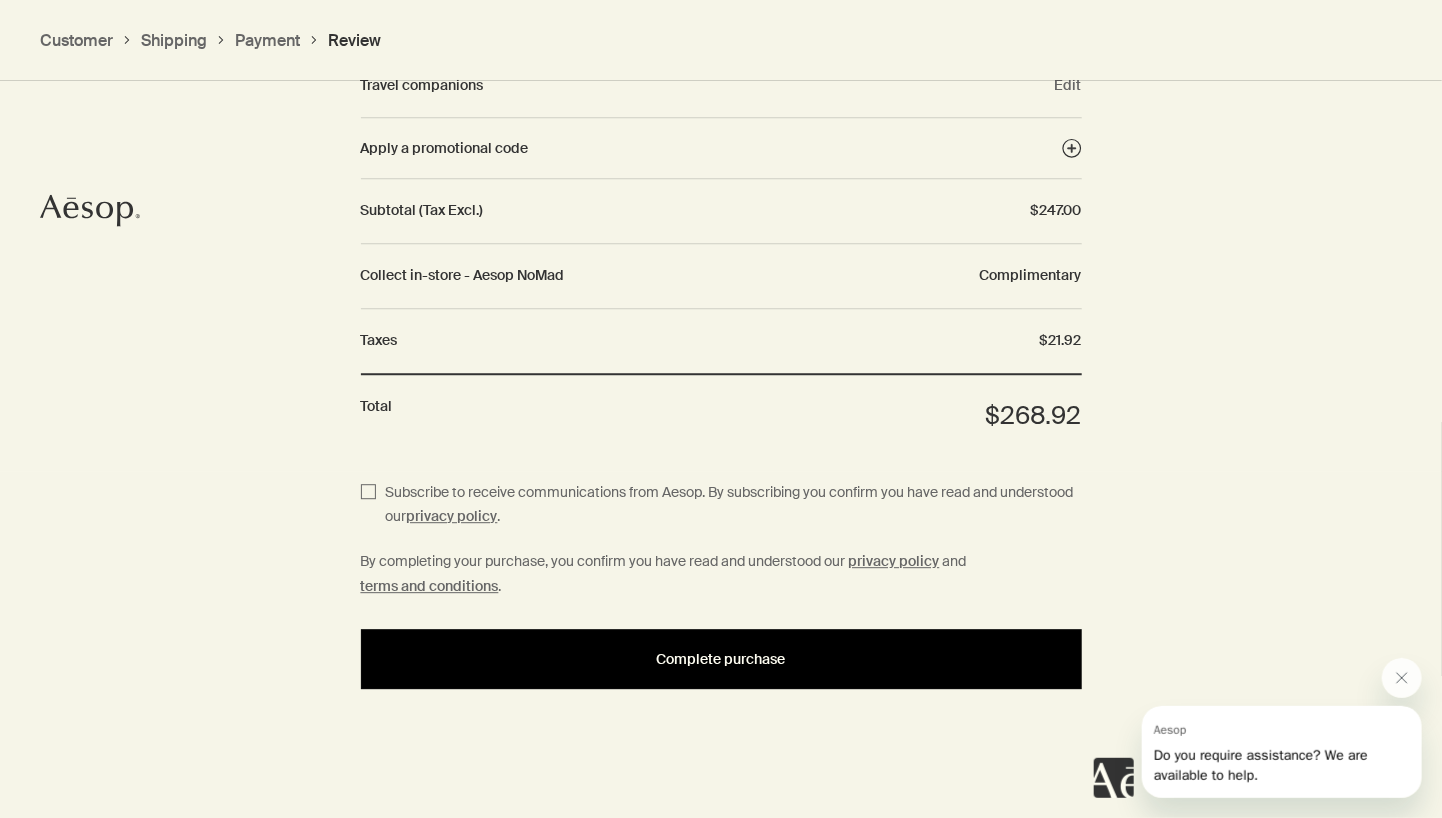 click on "Complete purchase" at bounding box center [721, 659] 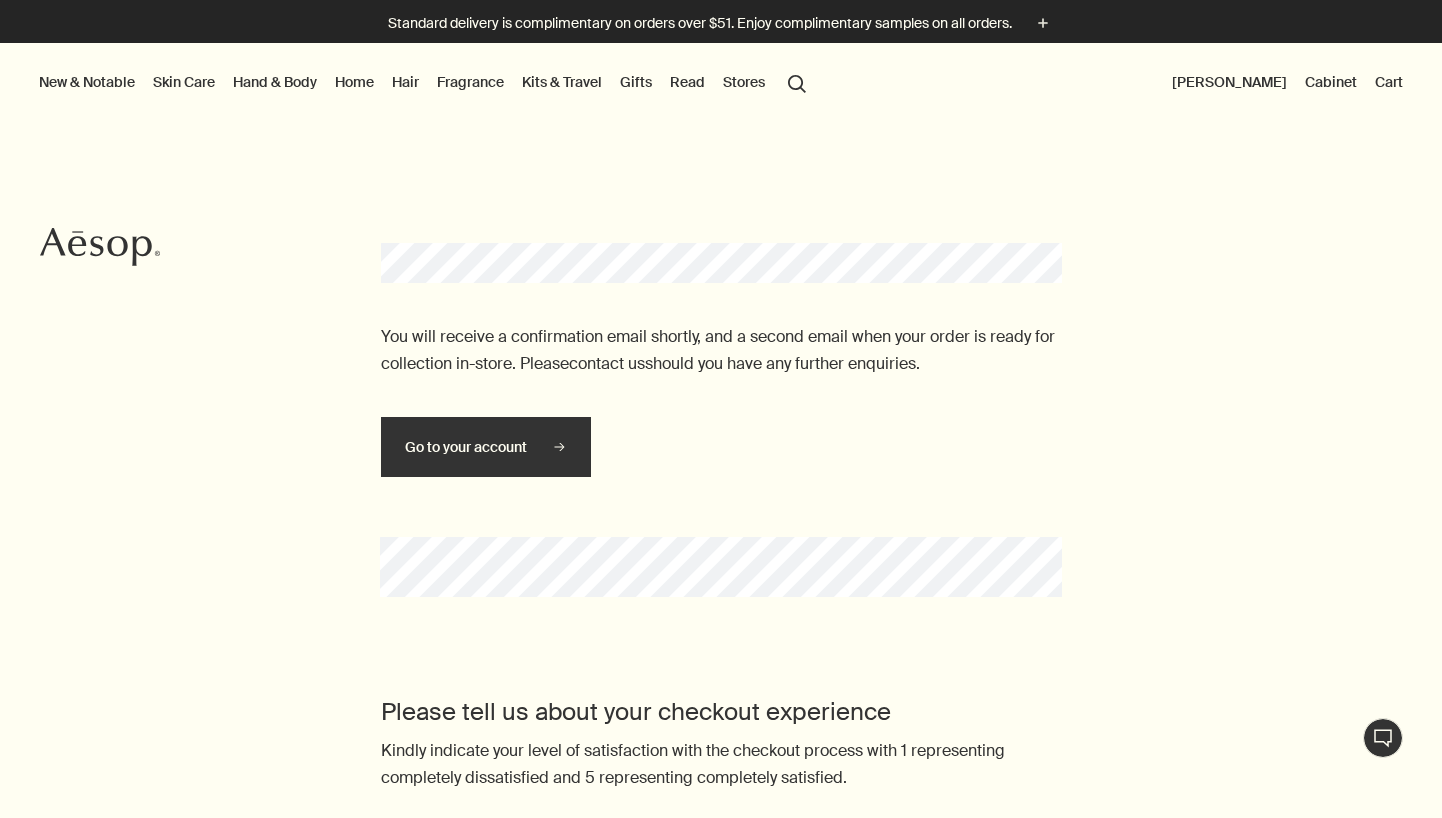 scroll, scrollTop: 0, scrollLeft: 0, axis: both 